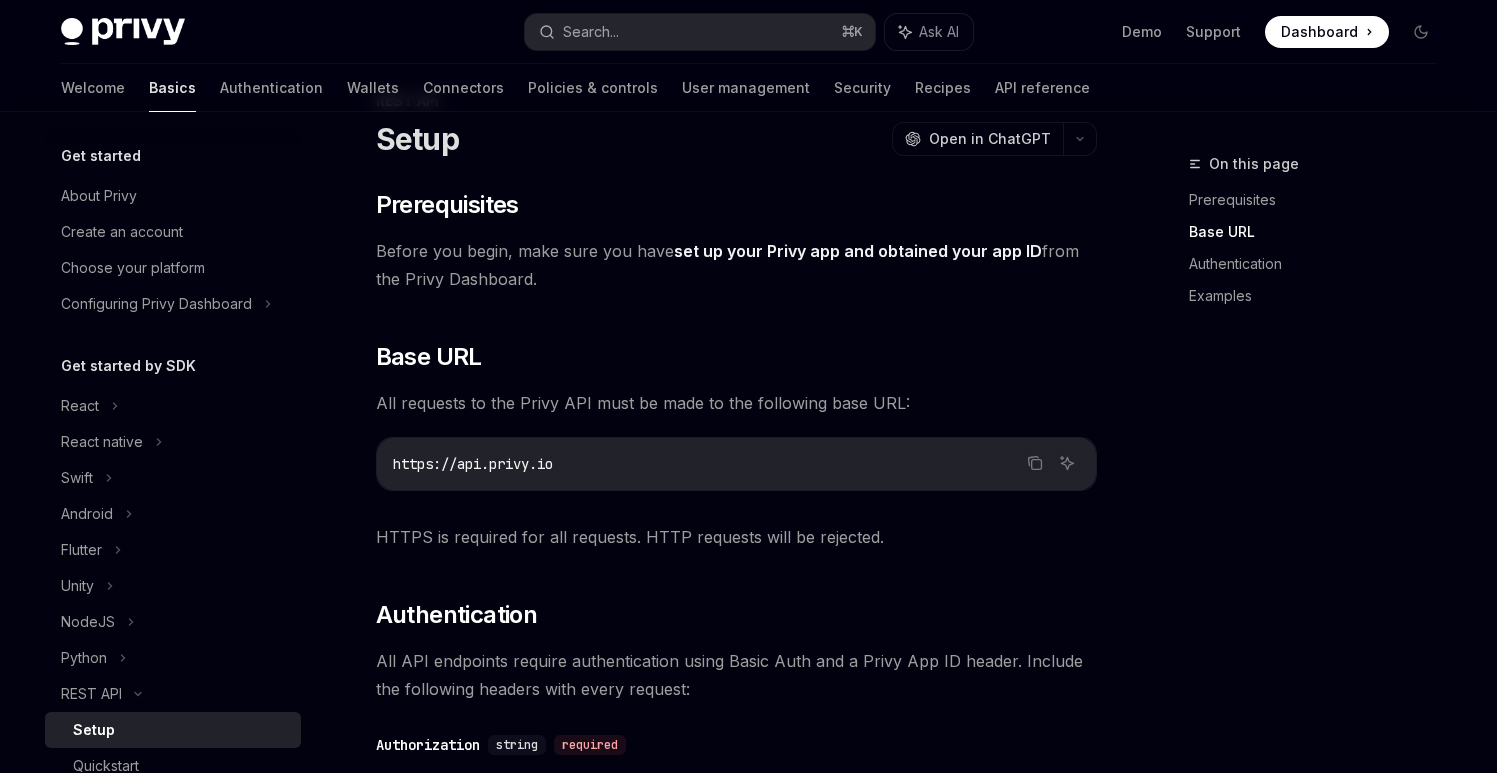 scroll, scrollTop: 0, scrollLeft: 0, axis: both 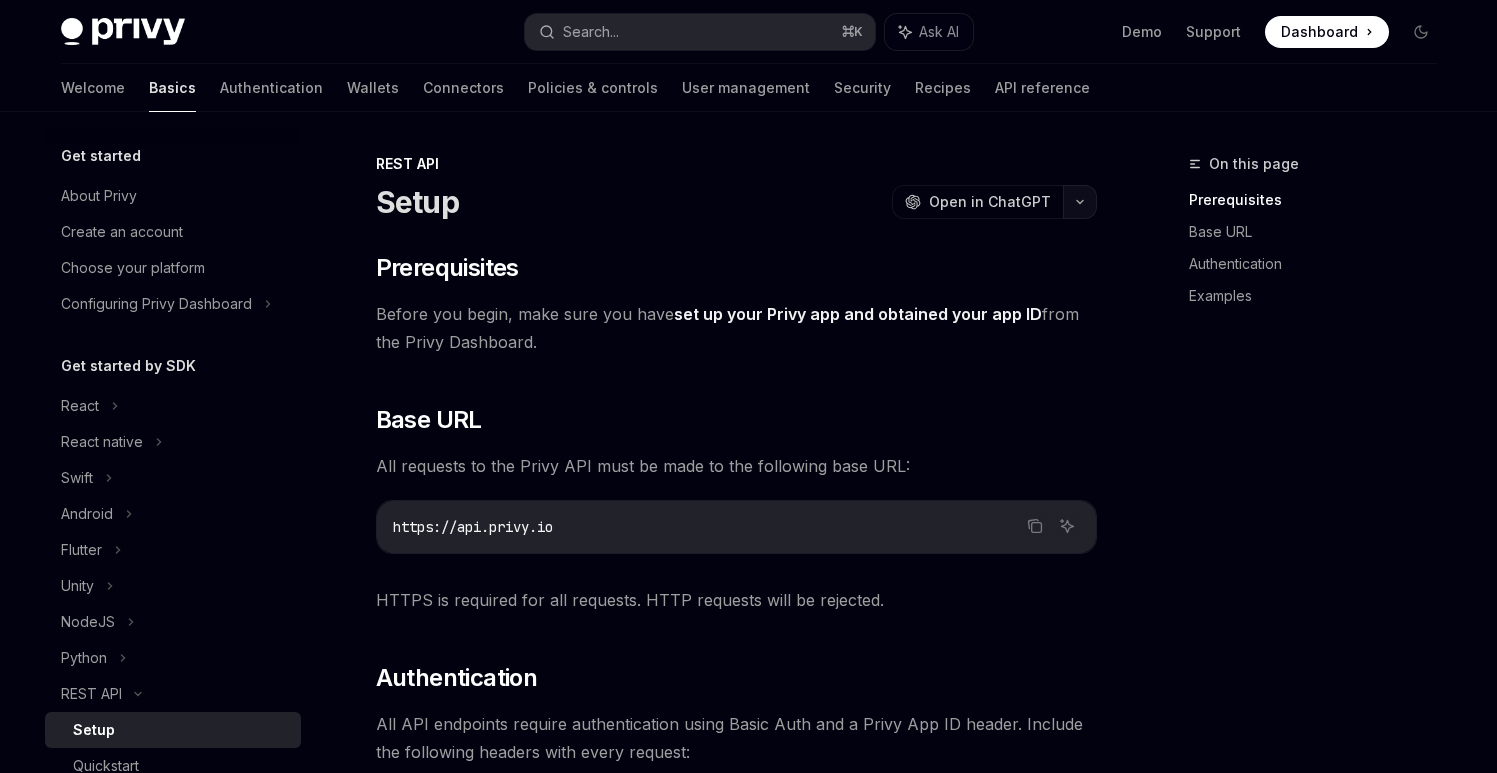 click at bounding box center [1080, 202] 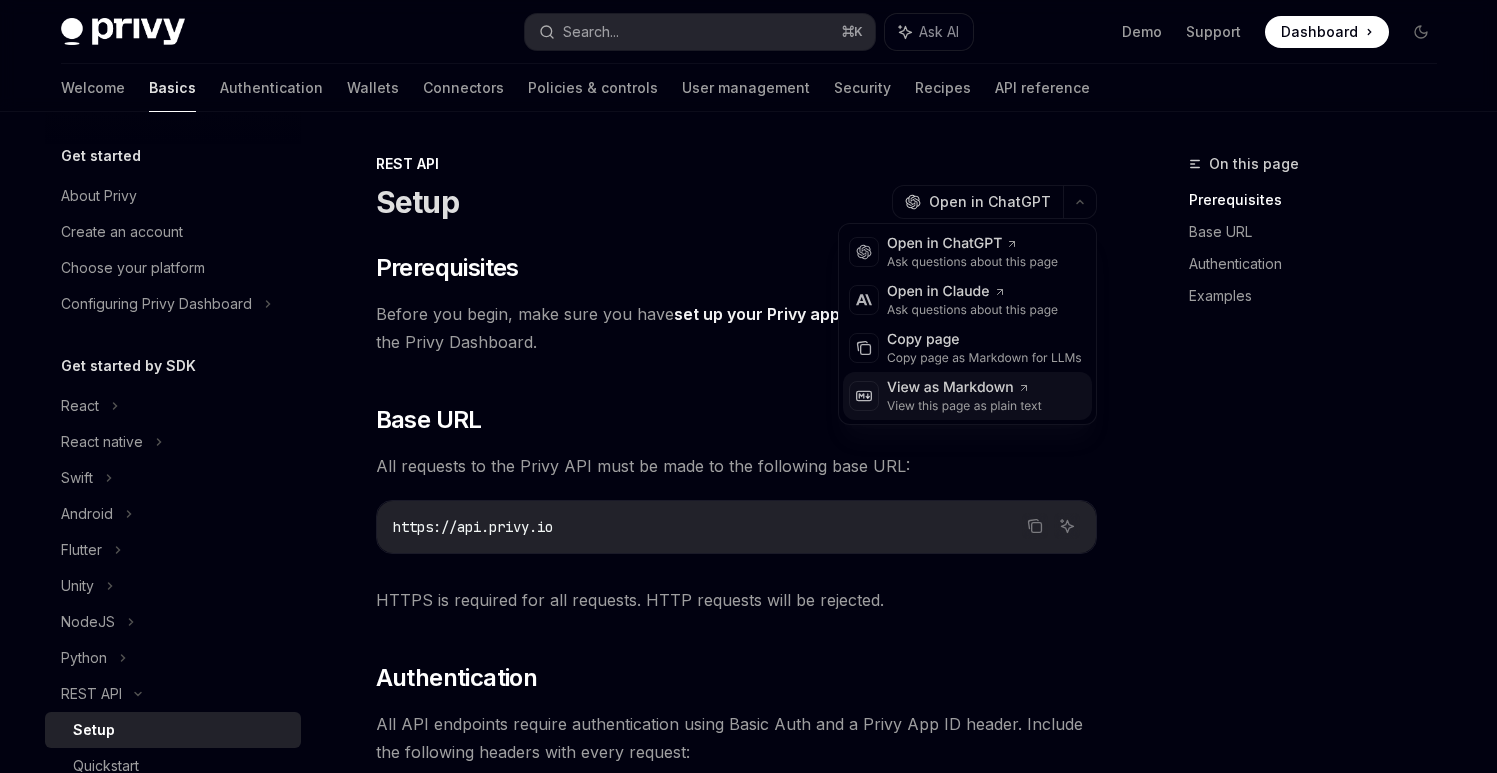 click on "View this page as plain text" at bounding box center [964, 406] 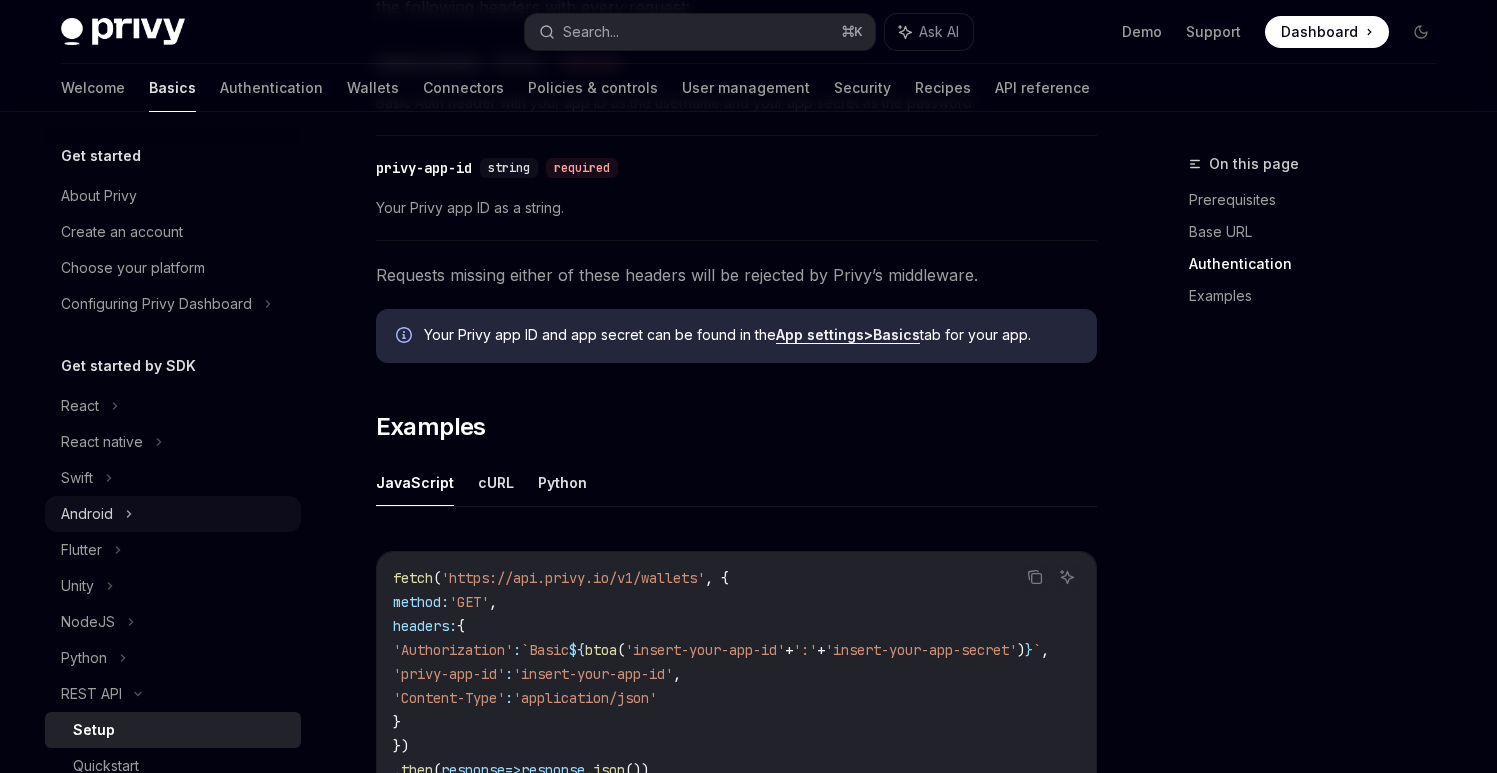 scroll, scrollTop: 811, scrollLeft: 0, axis: vertical 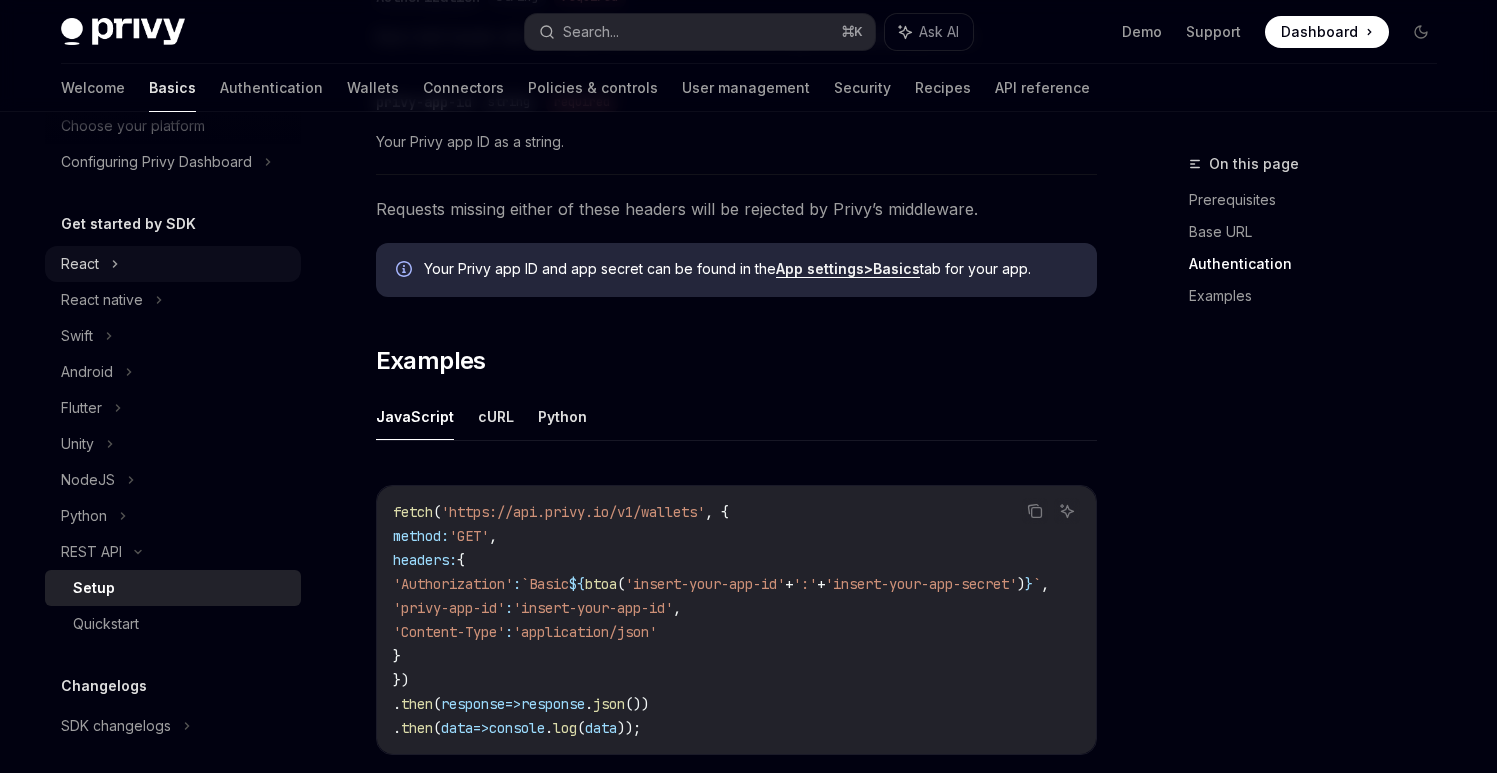 click on "React" at bounding box center (173, 264) 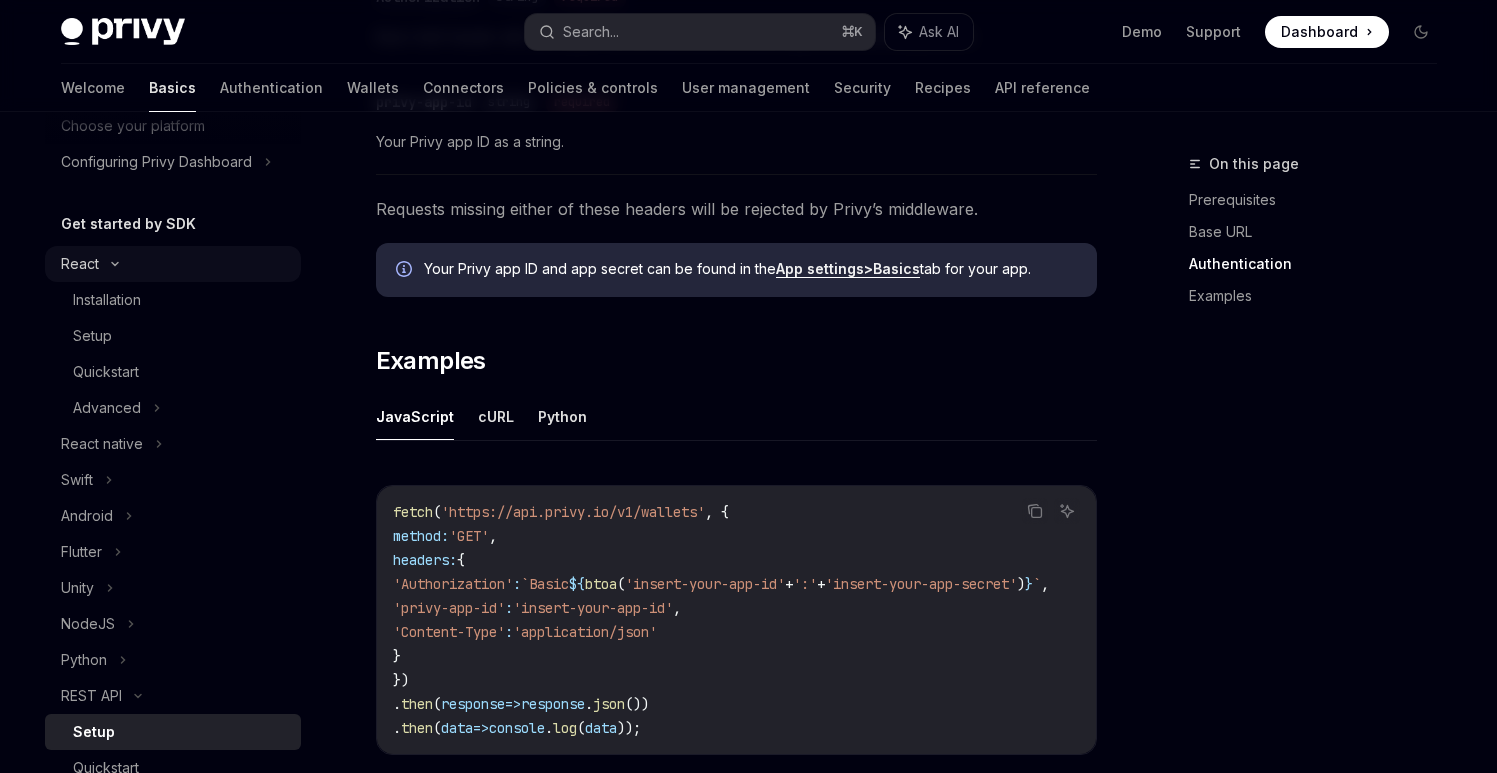 scroll, scrollTop: 0, scrollLeft: 0, axis: both 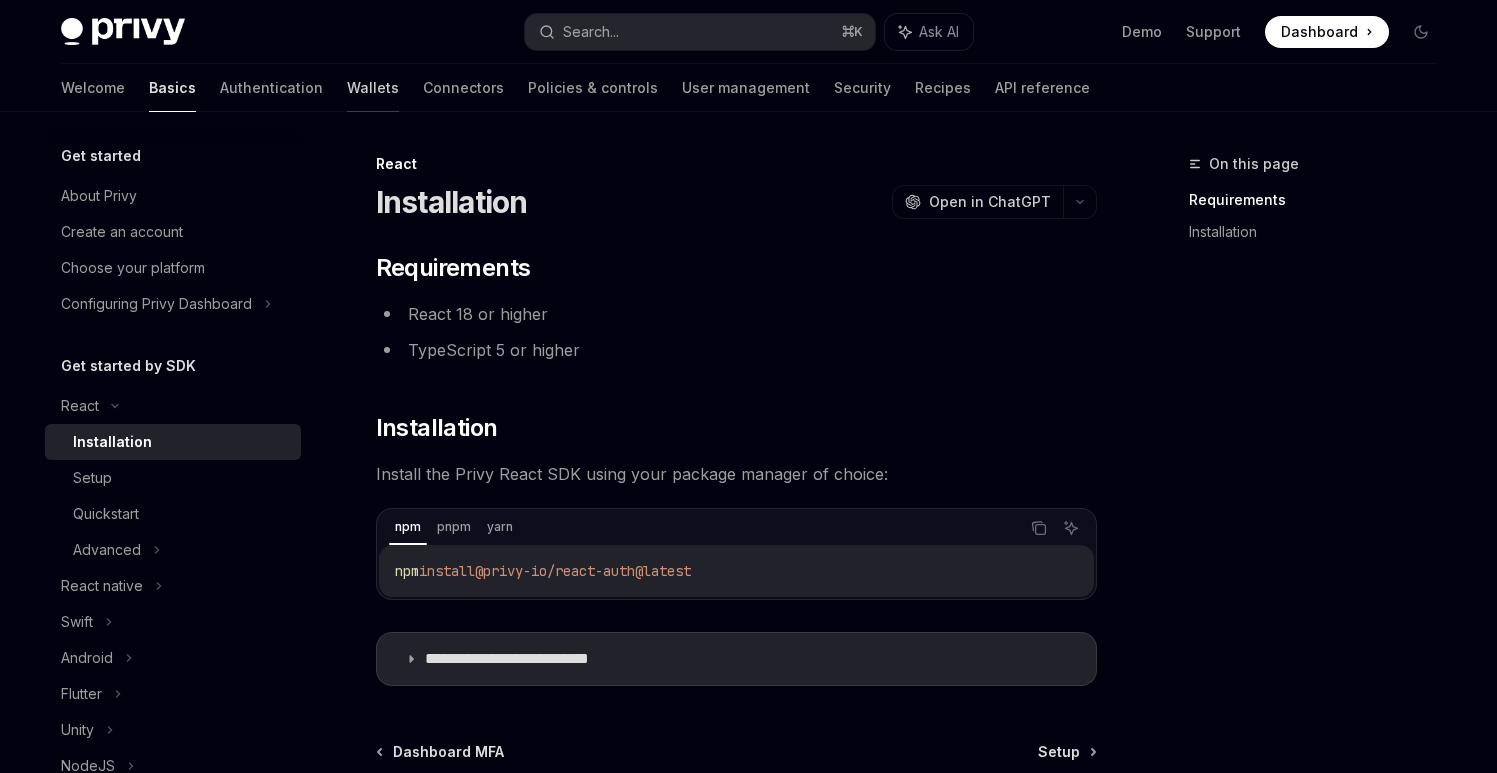 click on "Wallets" at bounding box center [373, 88] 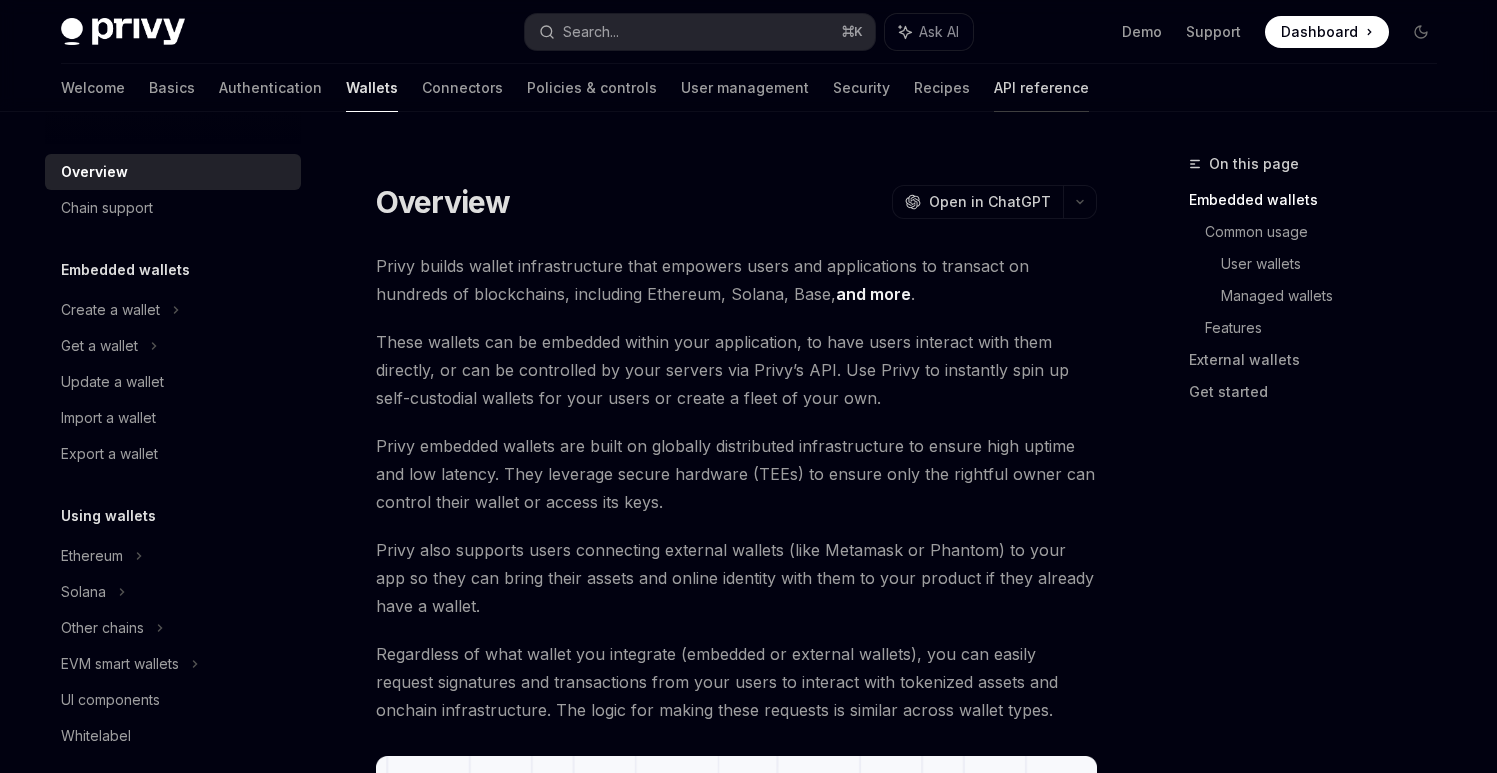 click on "API reference" at bounding box center (1041, 88) 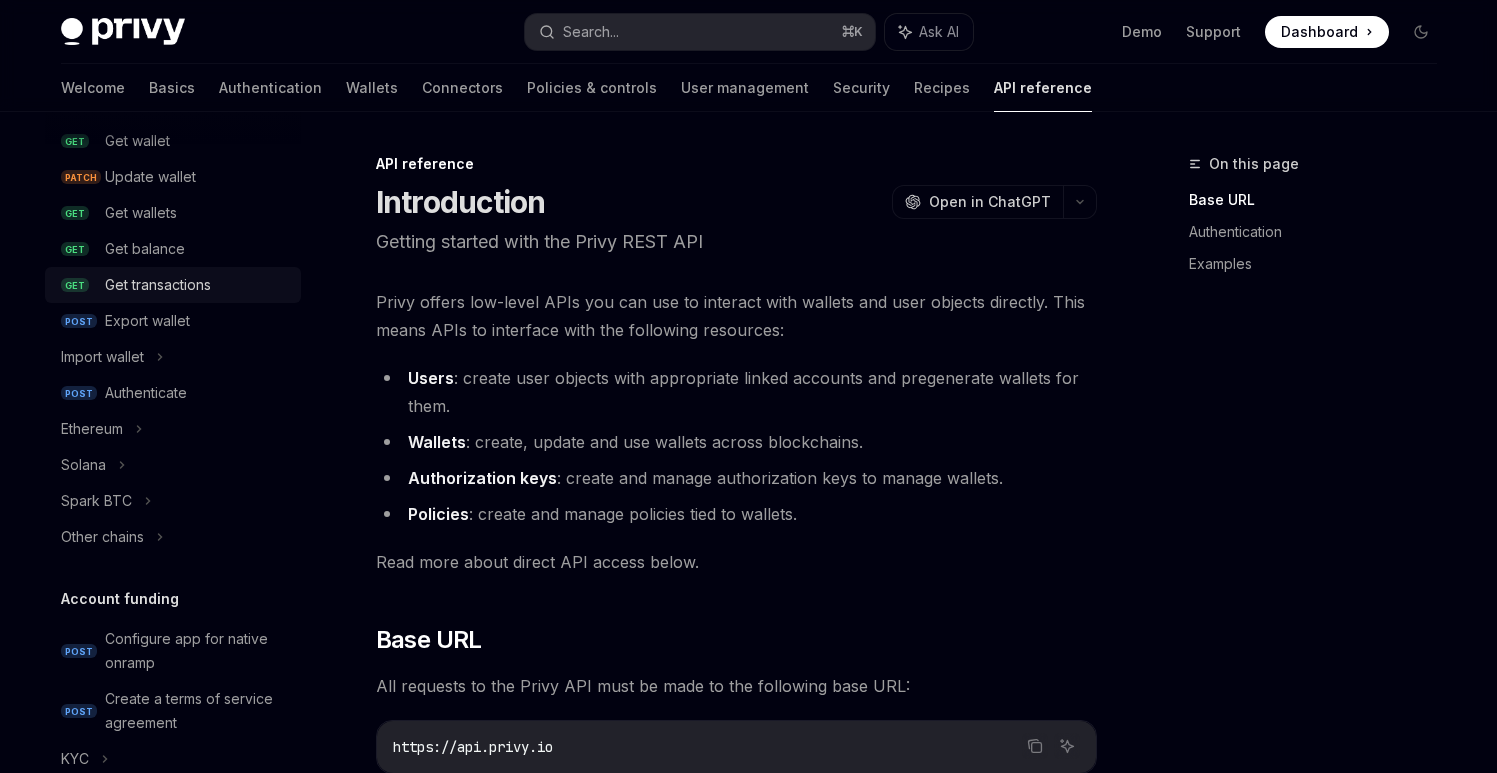 scroll, scrollTop: 270, scrollLeft: 0, axis: vertical 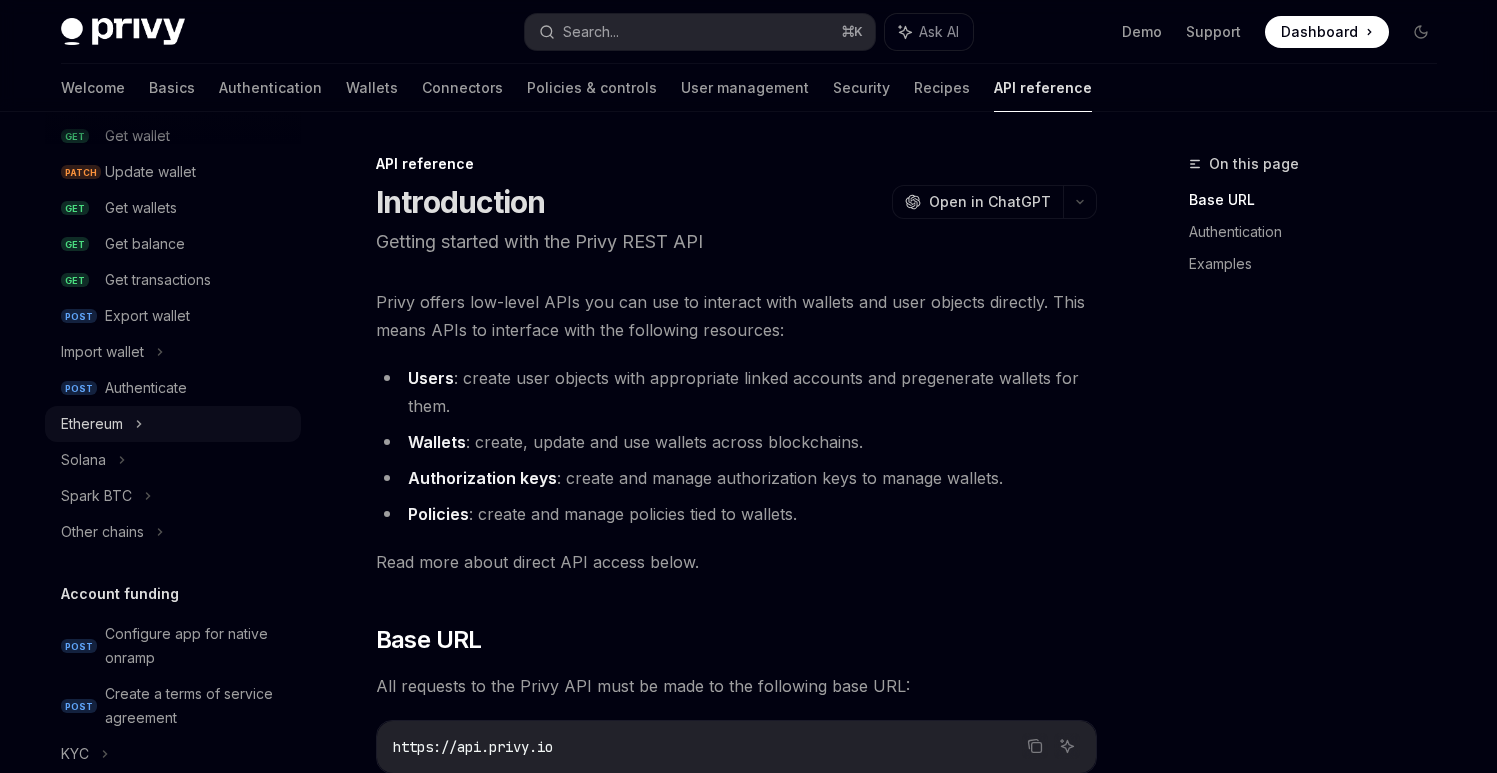 click on "Ethereum" at bounding box center [173, 424] 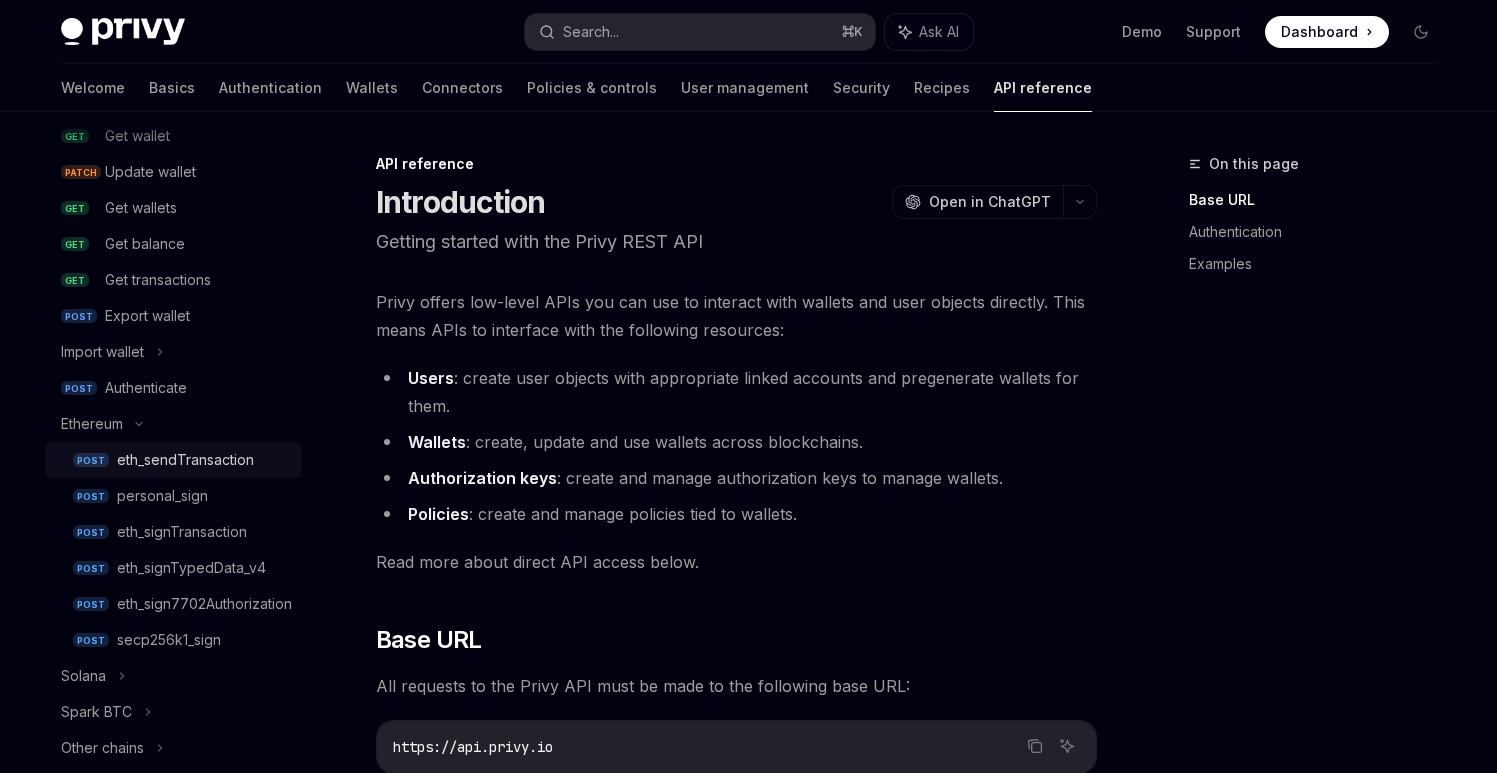 click on "eth_sendTransaction" at bounding box center (185, 460) 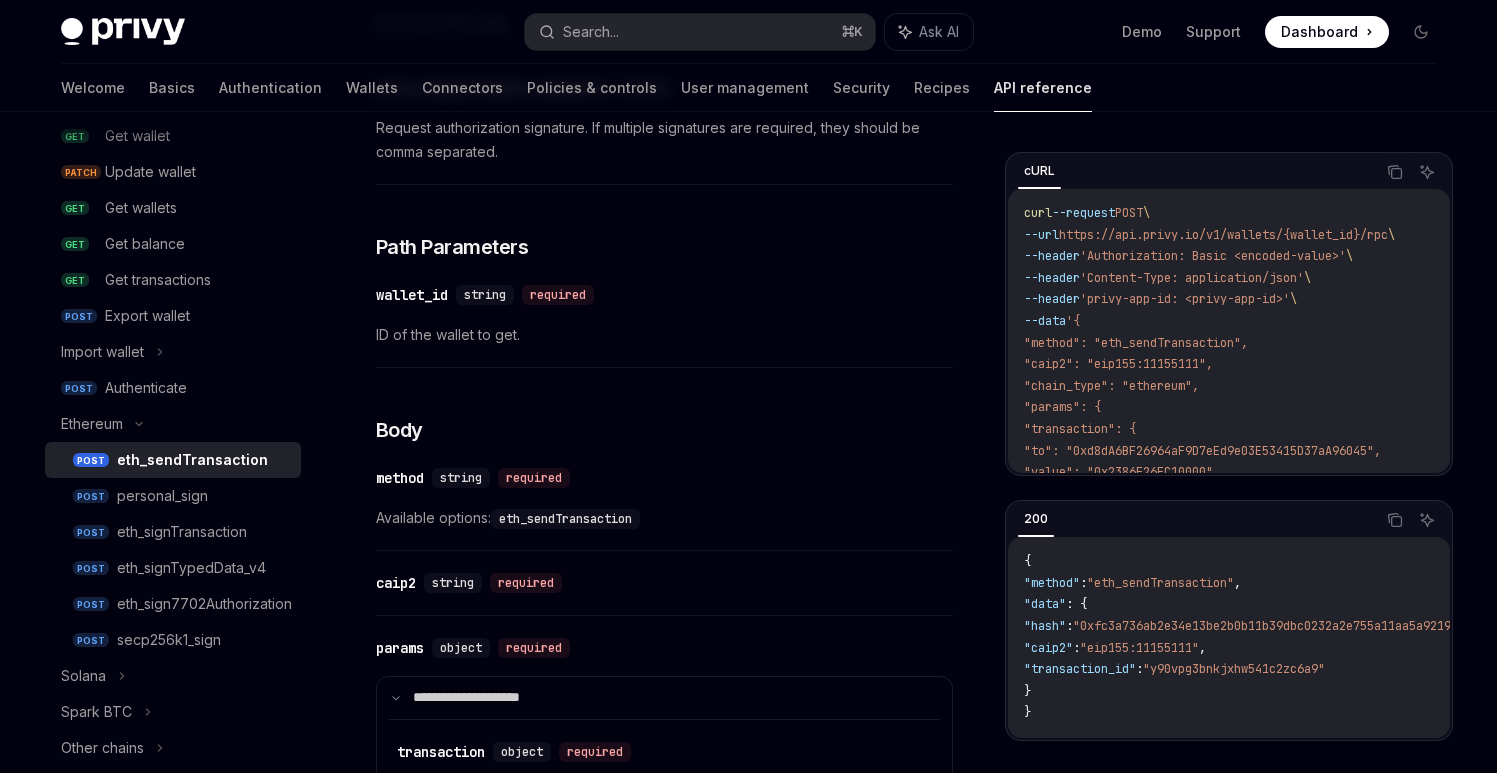 scroll, scrollTop: 605, scrollLeft: 0, axis: vertical 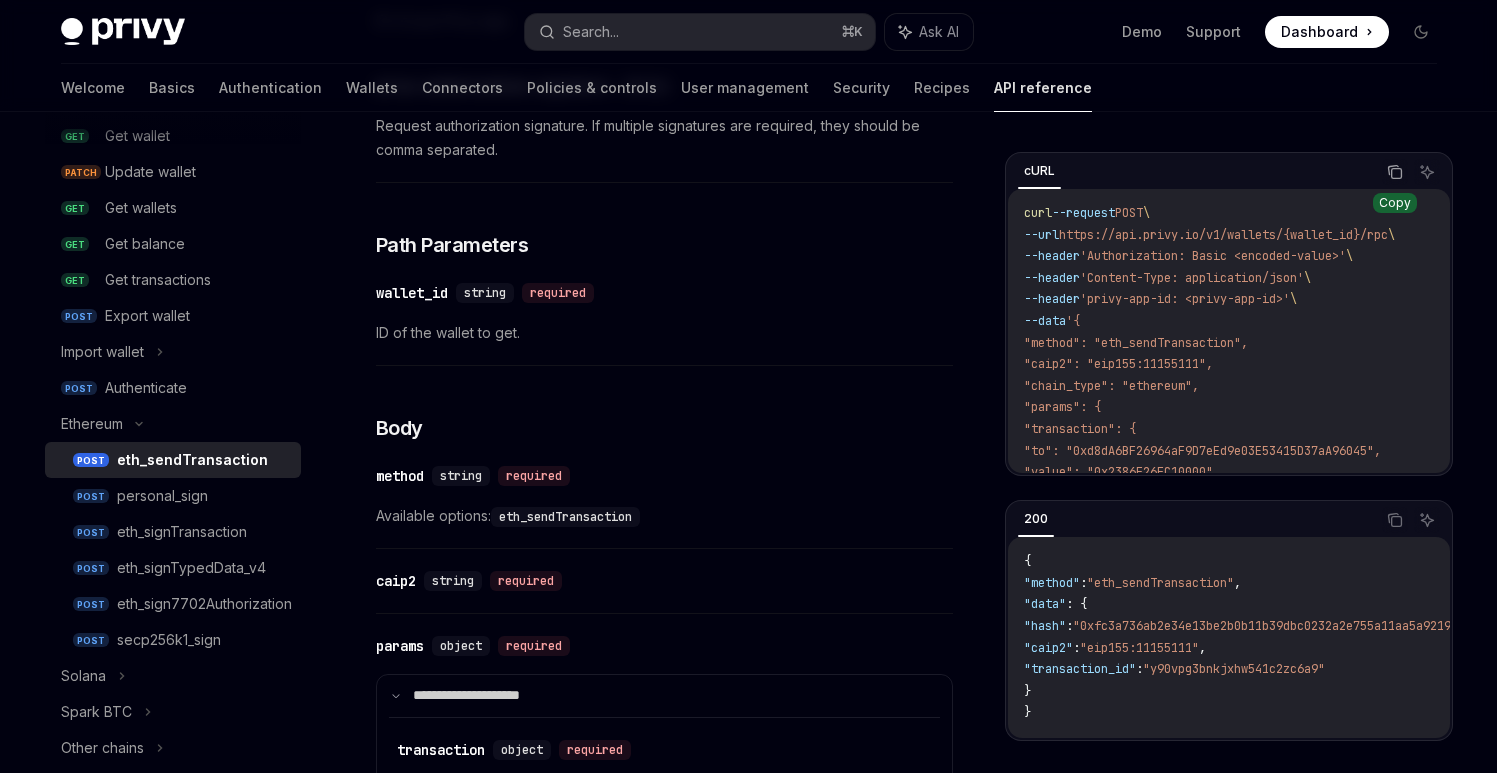 click 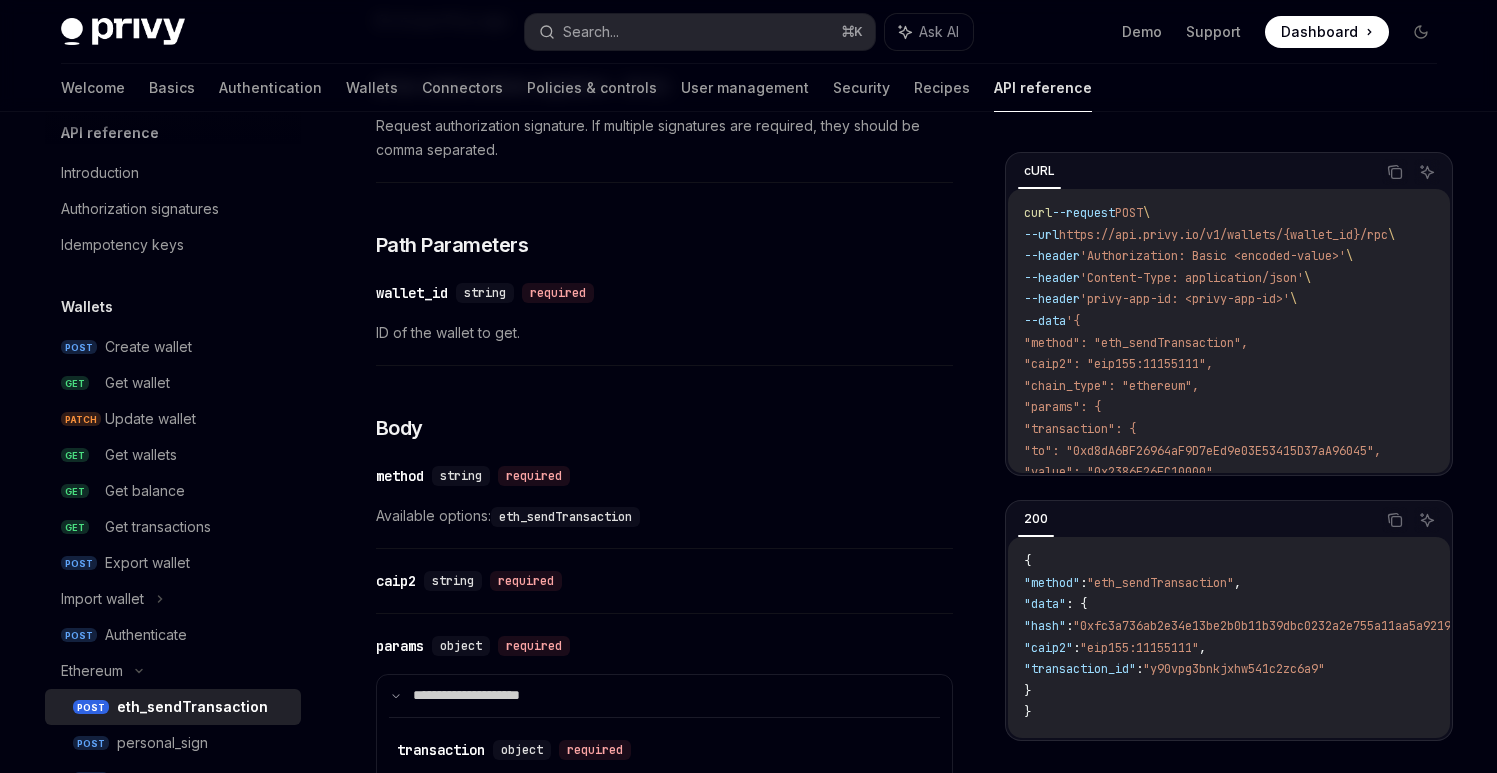 scroll, scrollTop: 0, scrollLeft: 0, axis: both 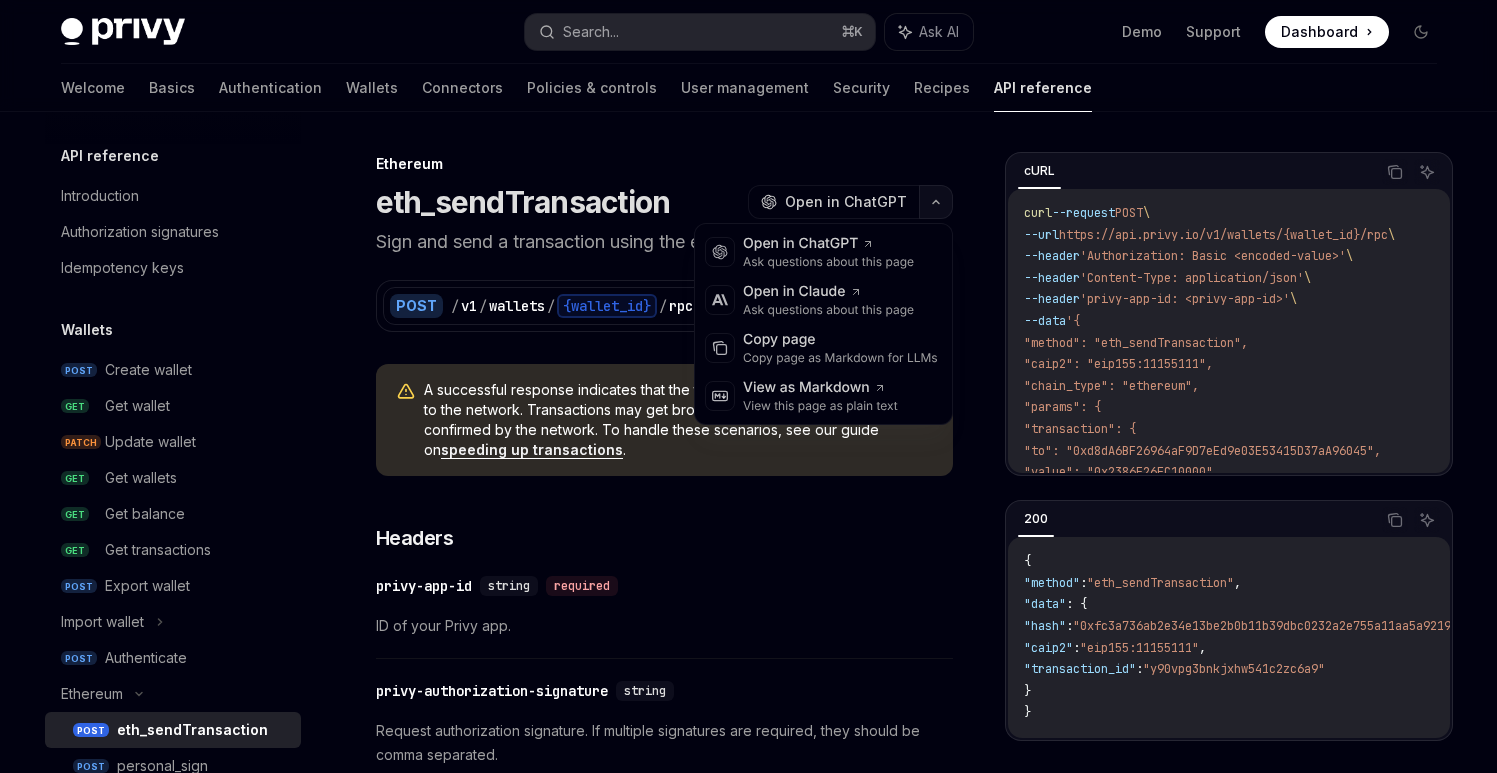 click 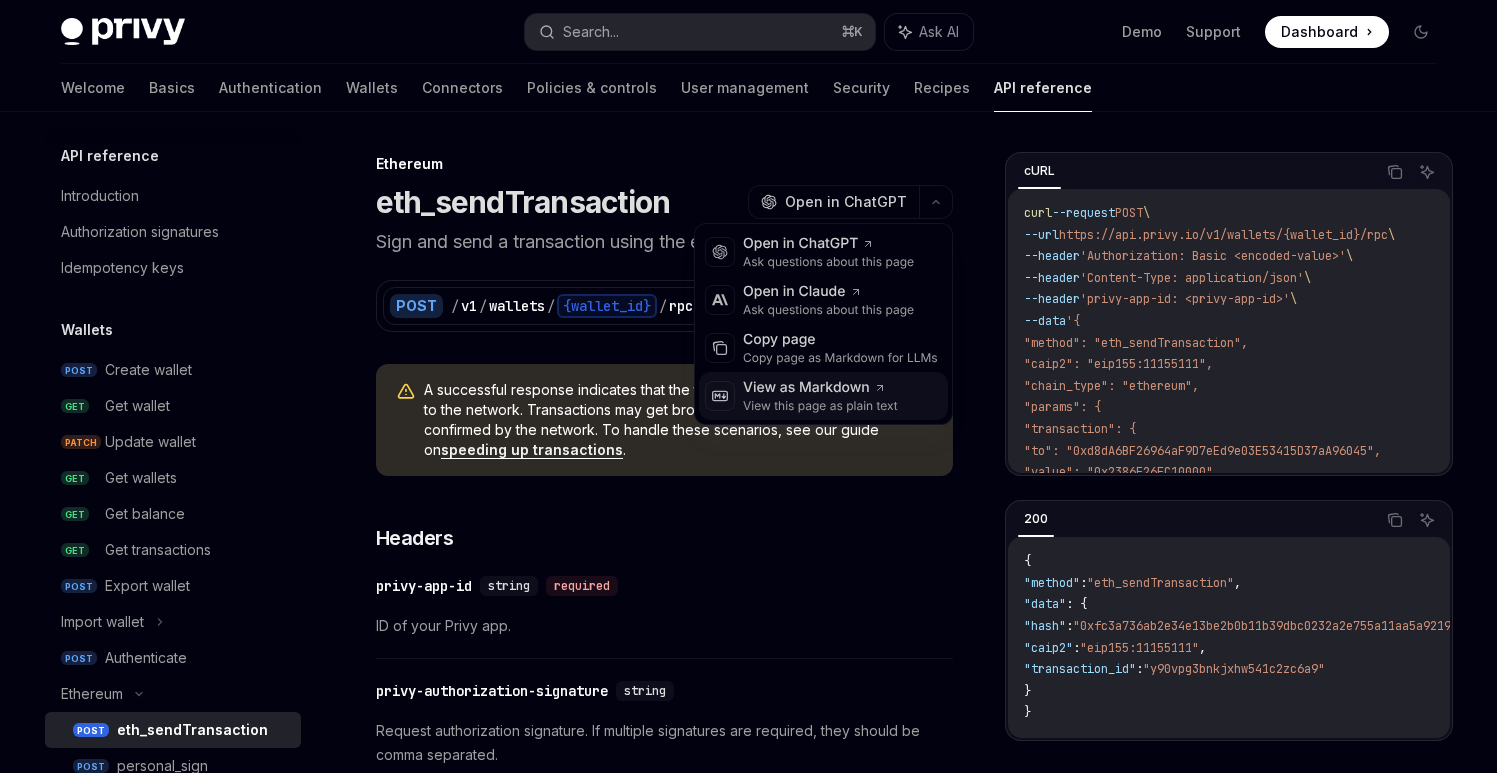 click on "View as Markdown" at bounding box center (820, 388) 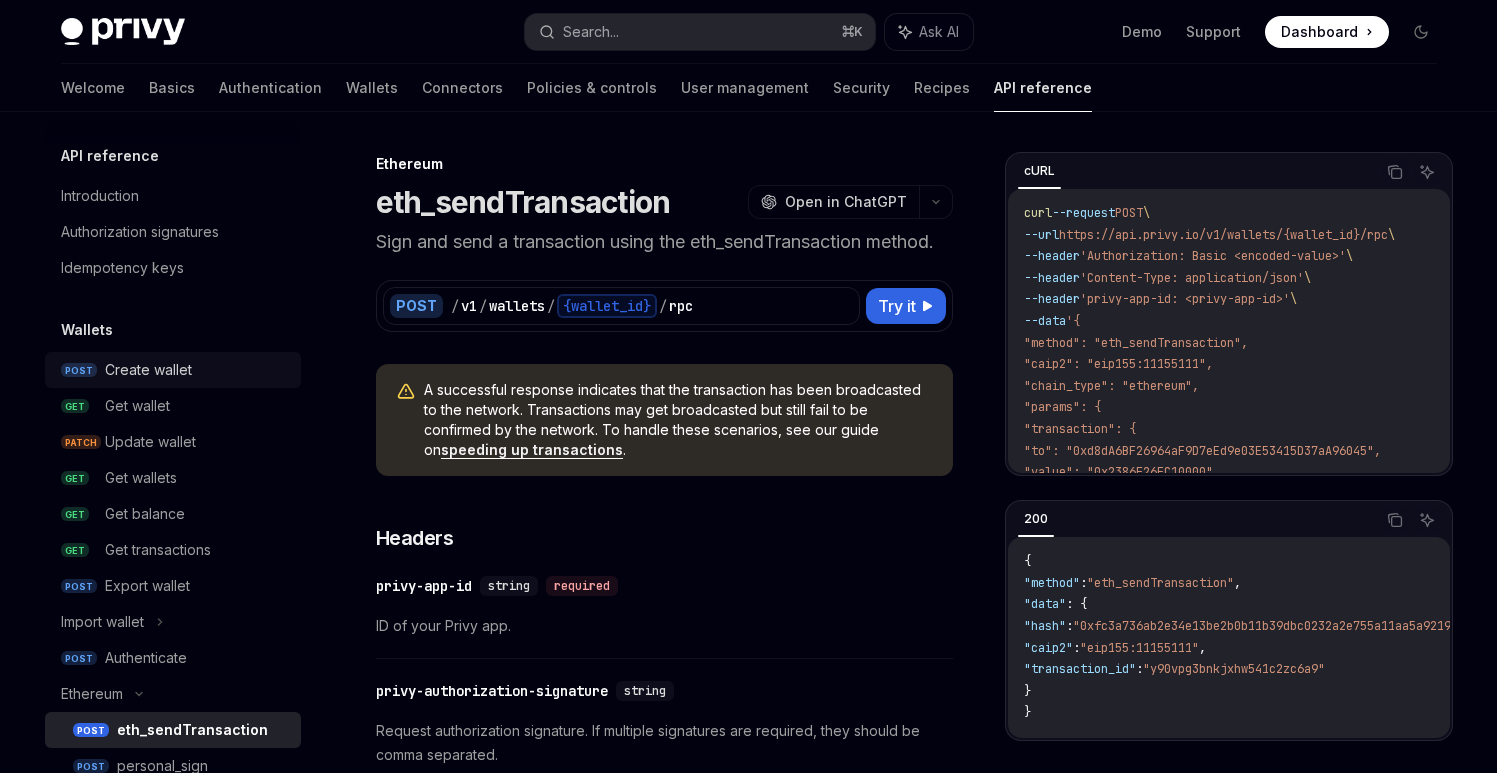 click on "Create wallet" at bounding box center [148, 370] 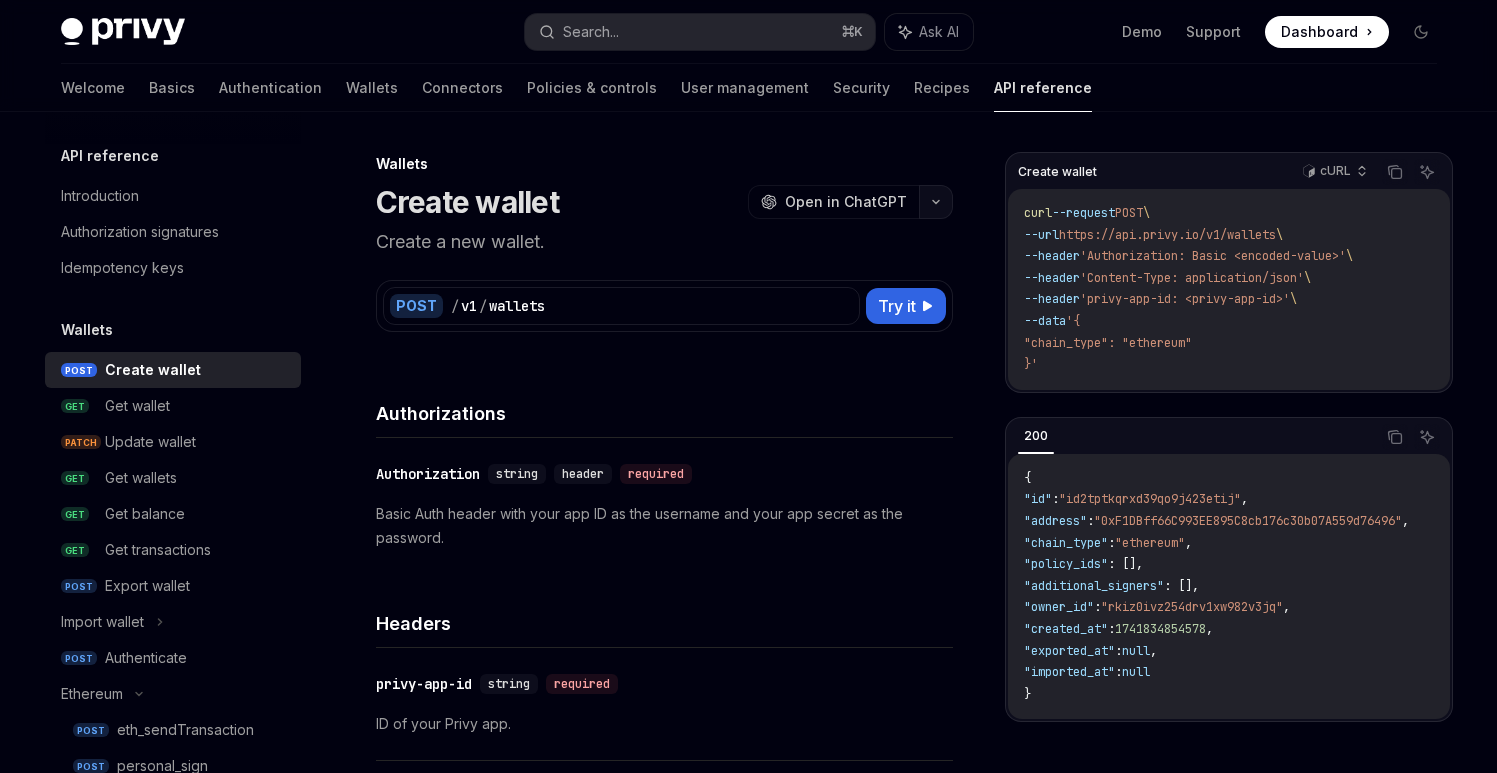 click 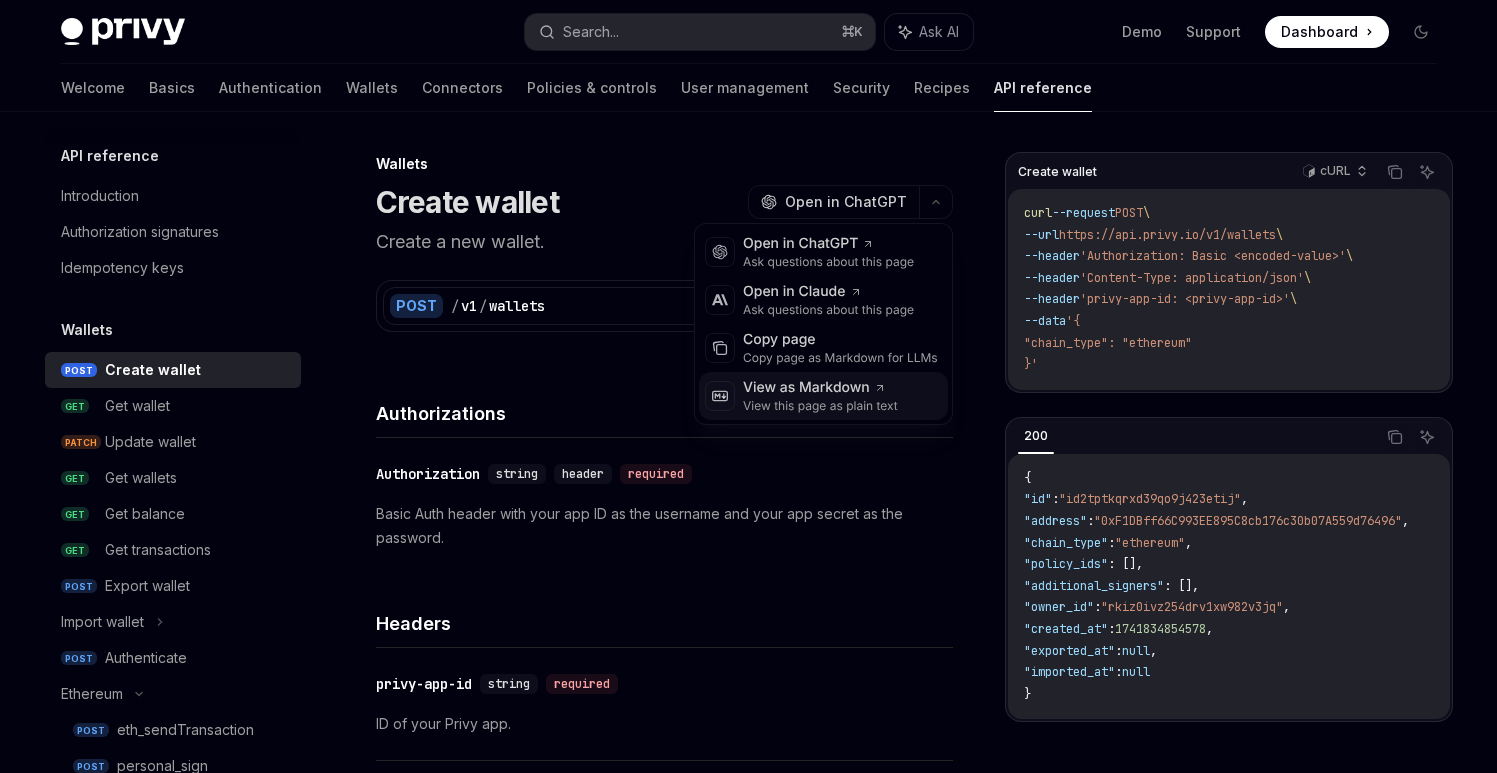 click on "View as Markdown" at bounding box center [820, 388] 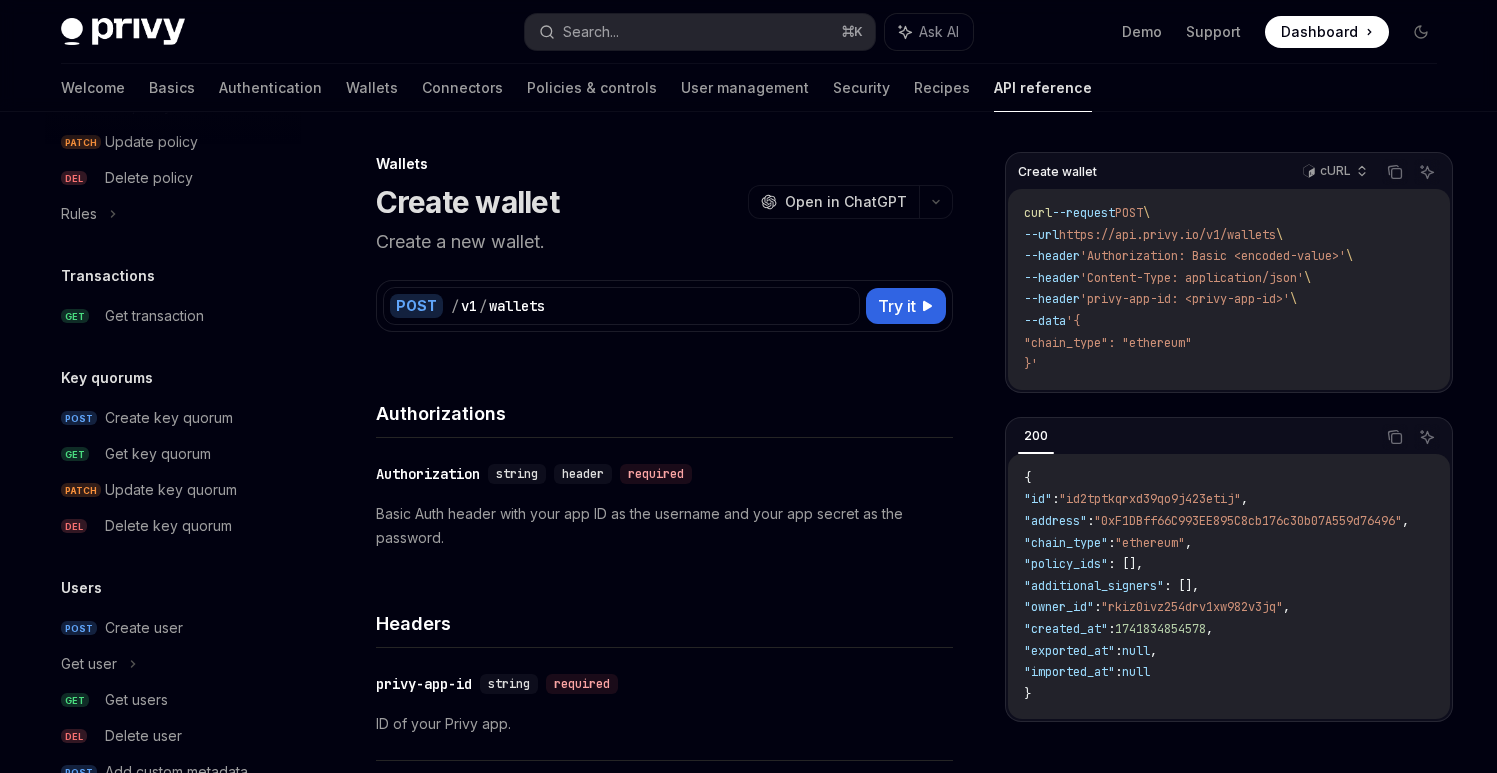 scroll, scrollTop: 1420, scrollLeft: 0, axis: vertical 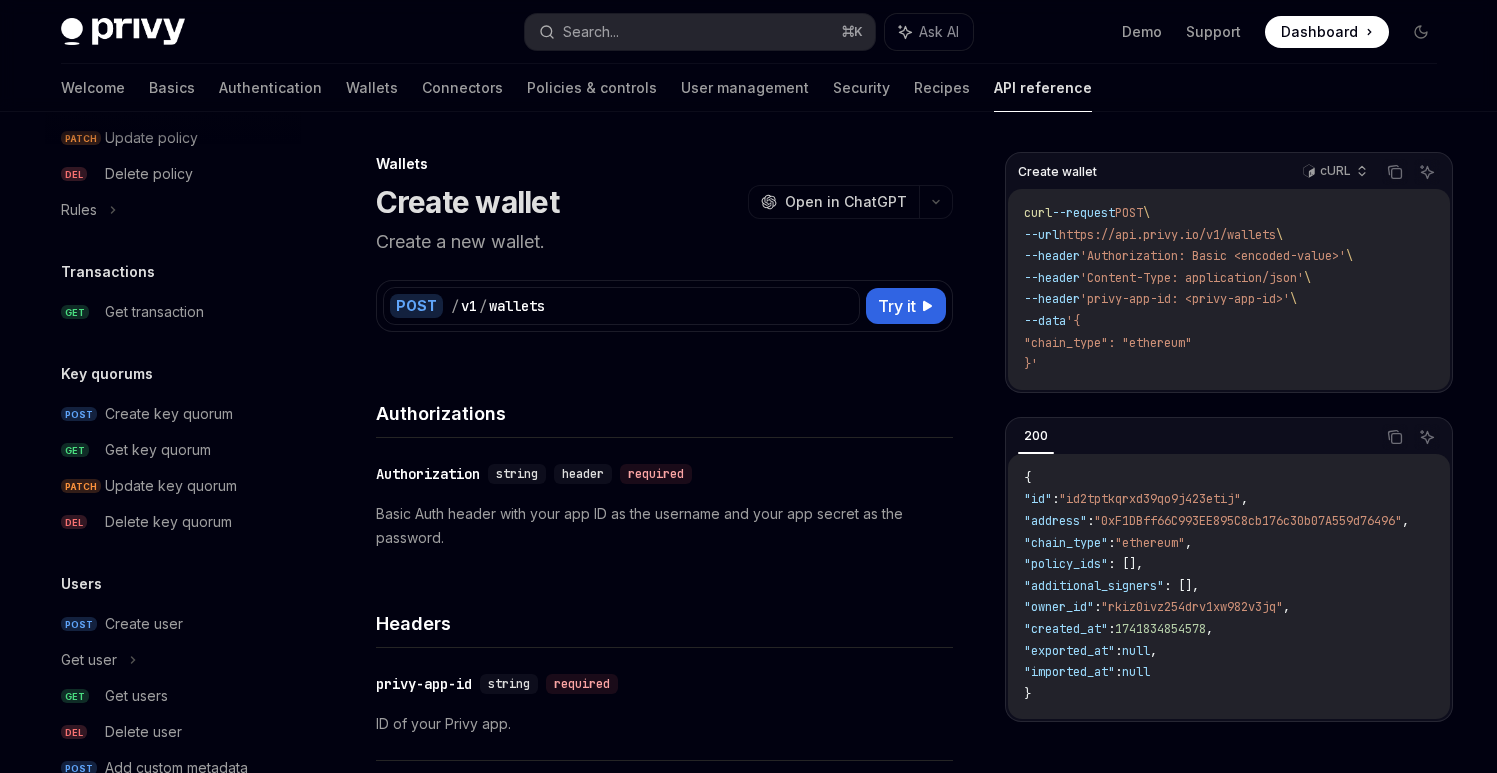 click on "Create key quorum" at bounding box center [197, 414] 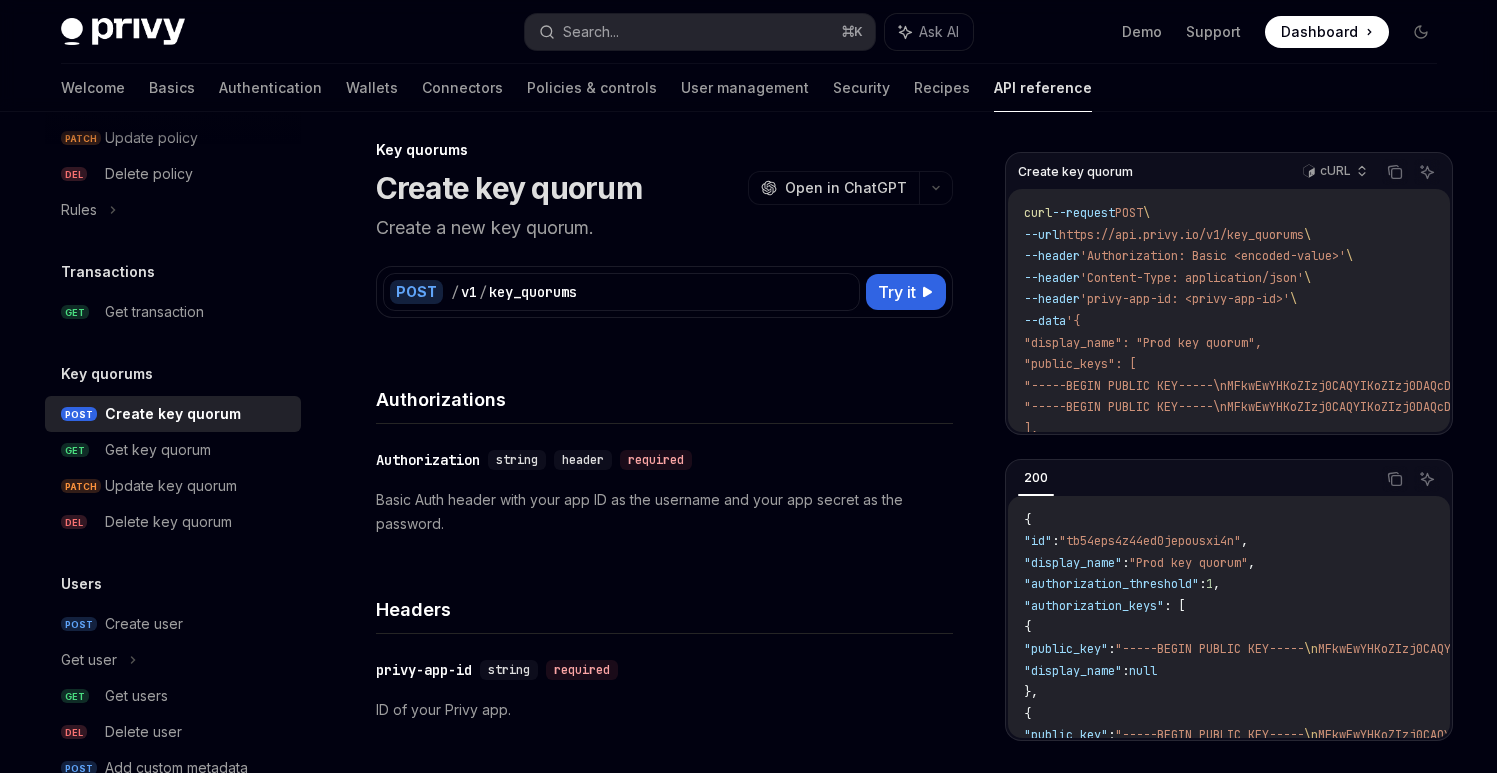 scroll, scrollTop: 12, scrollLeft: 0, axis: vertical 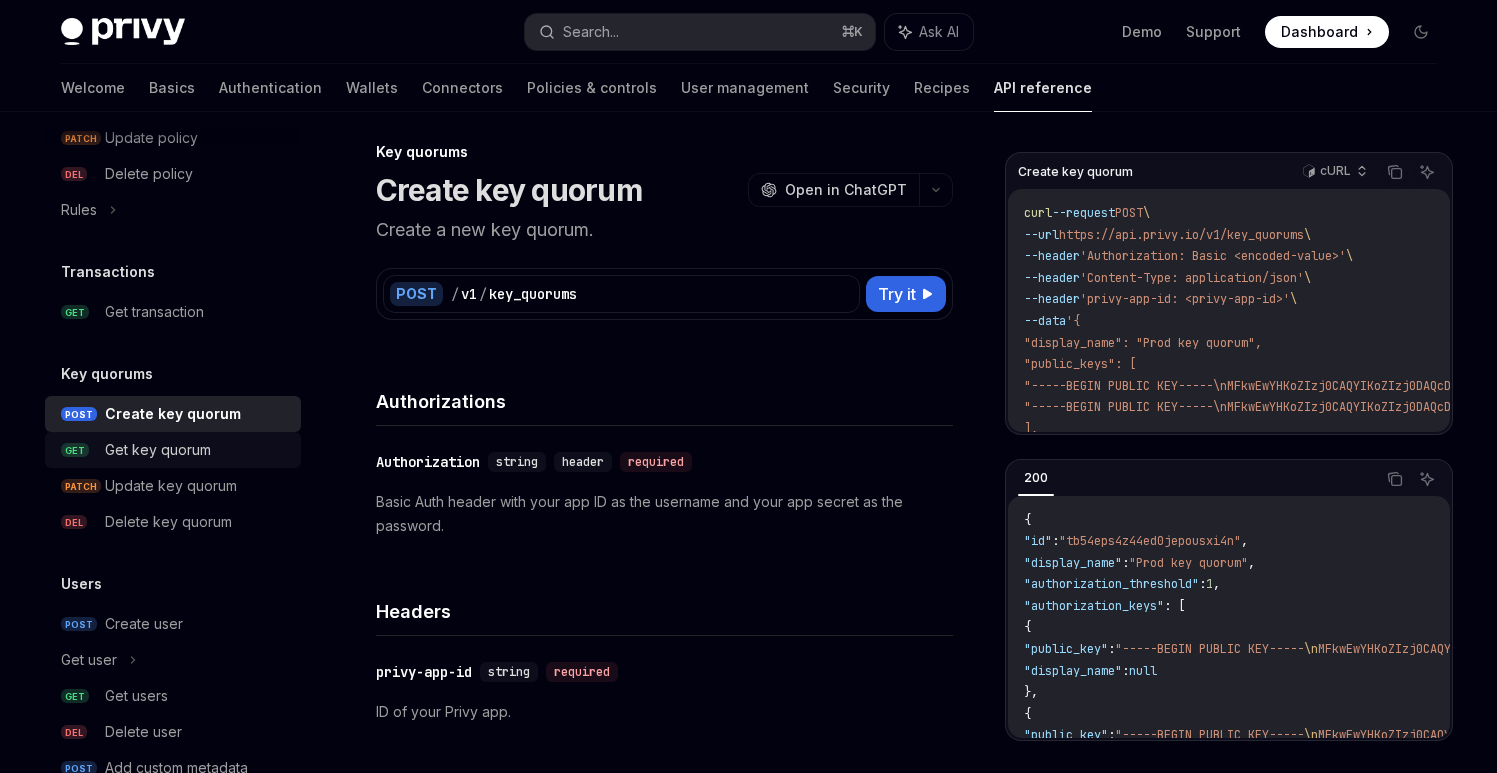 click on "Get key quorum" at bounding box center (197, 450) 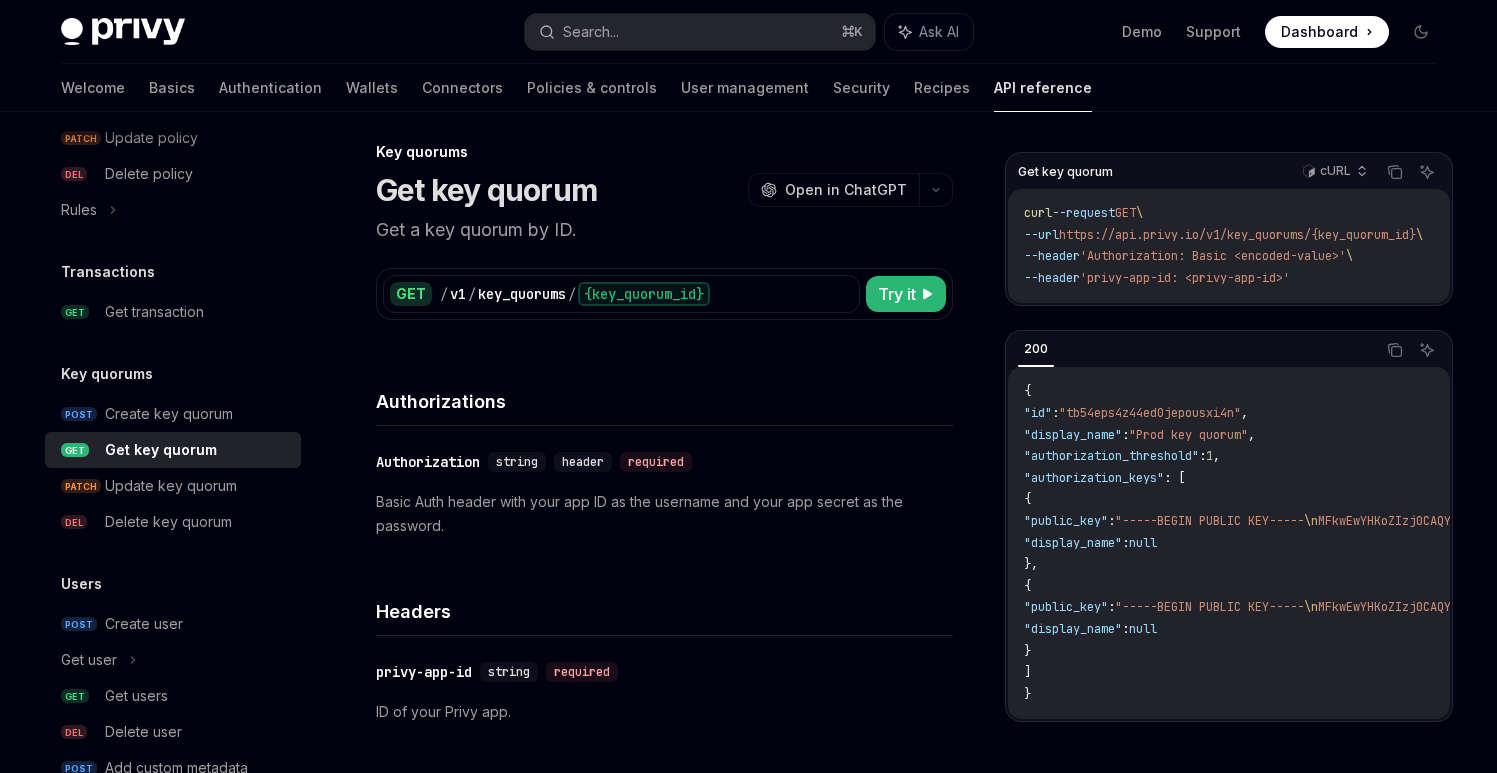 click on "Get key quorum" at bounding box center [161, 450] 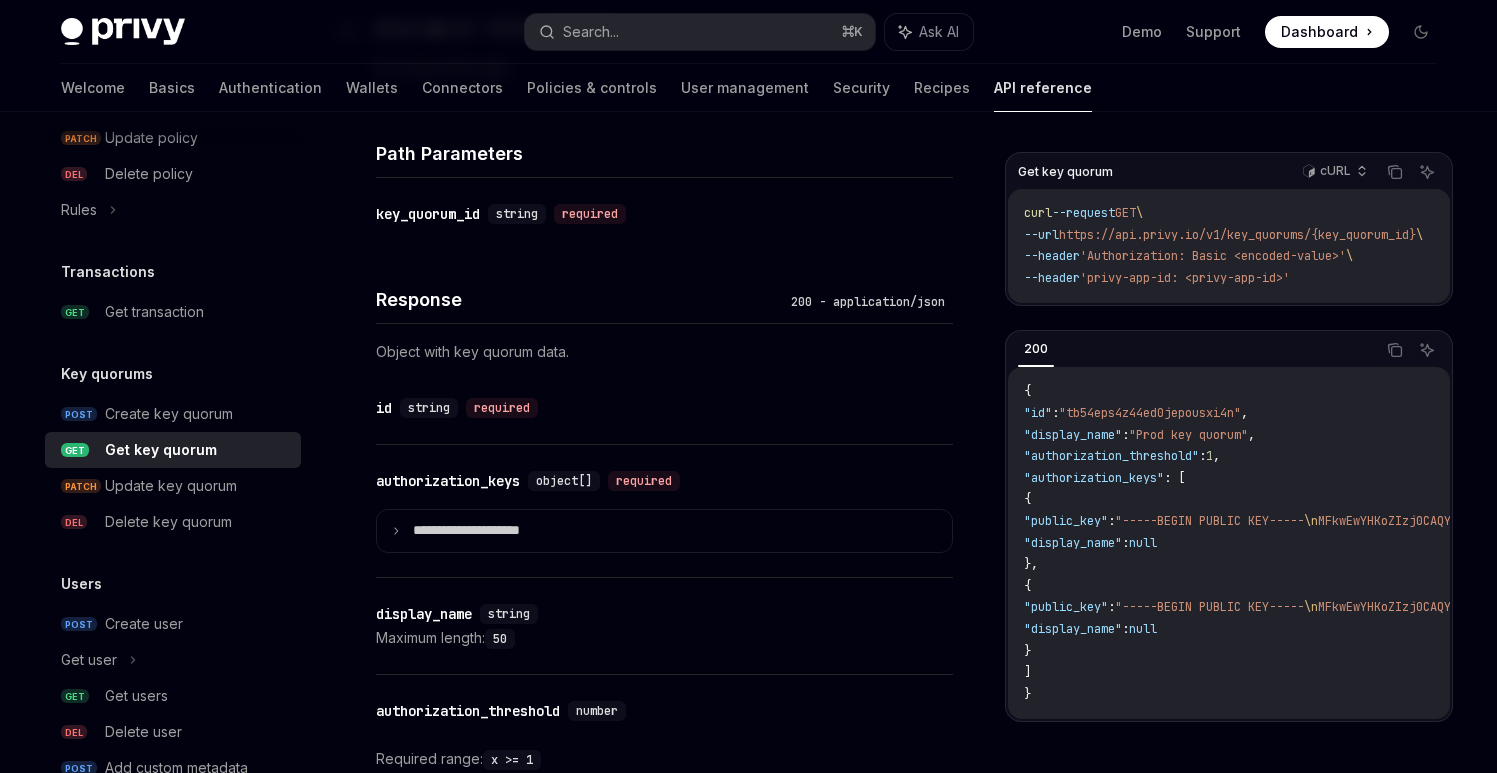 scroll, scrollTop: 657, scrollLeft: 0, axis: vertical 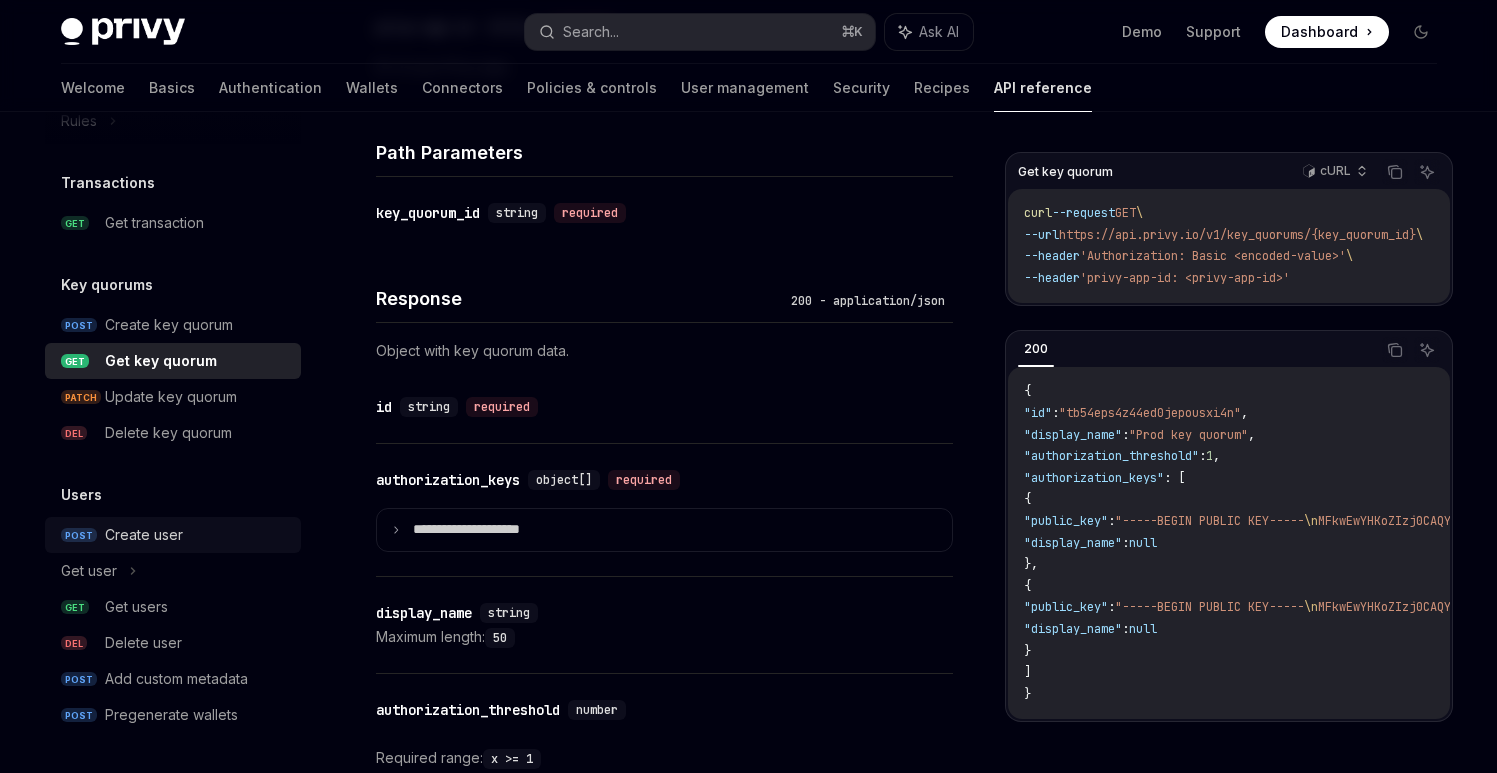click on "Create user" at bounding box center (144, 535) 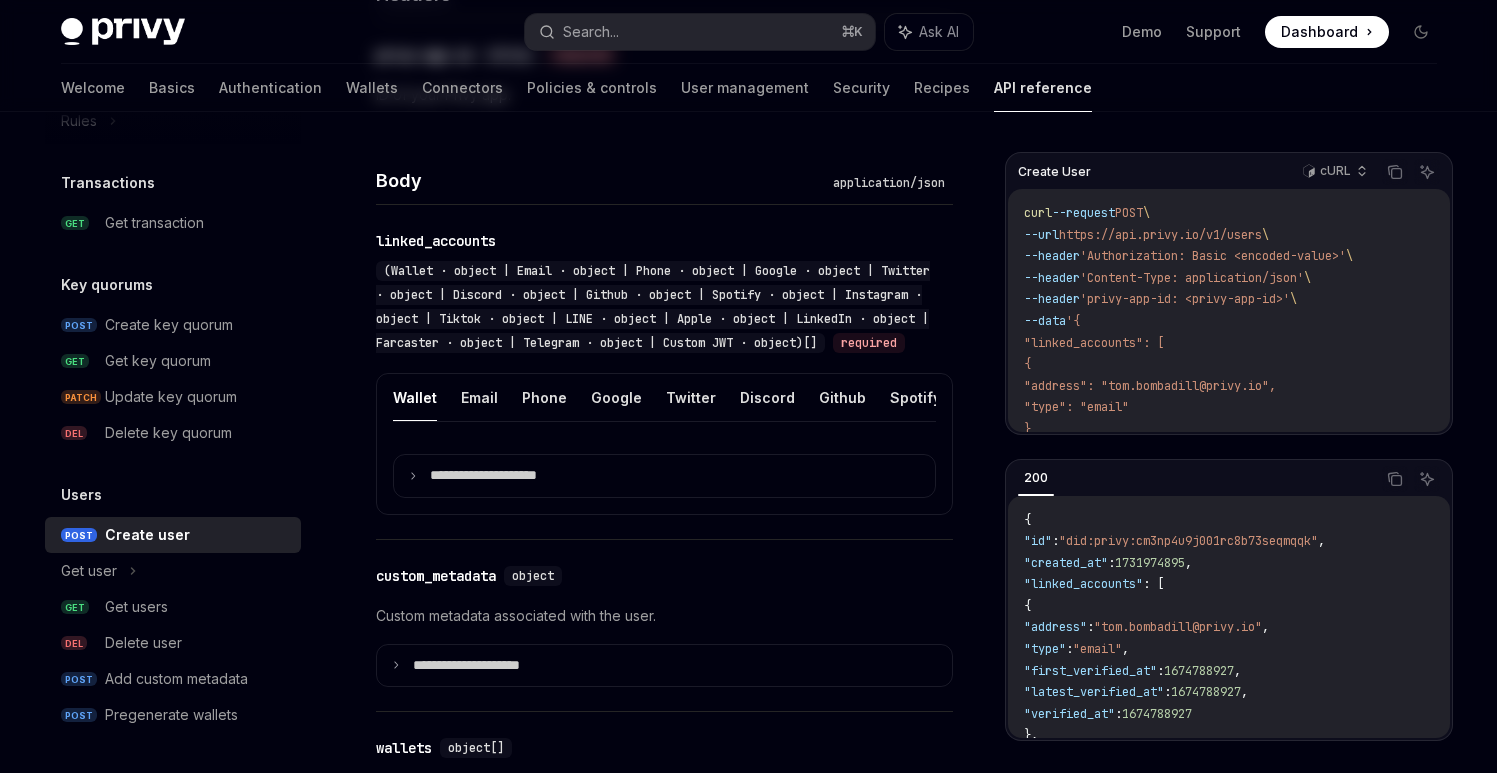 scroll, scrollTop: 0, scrollLeft: 0, axis: both 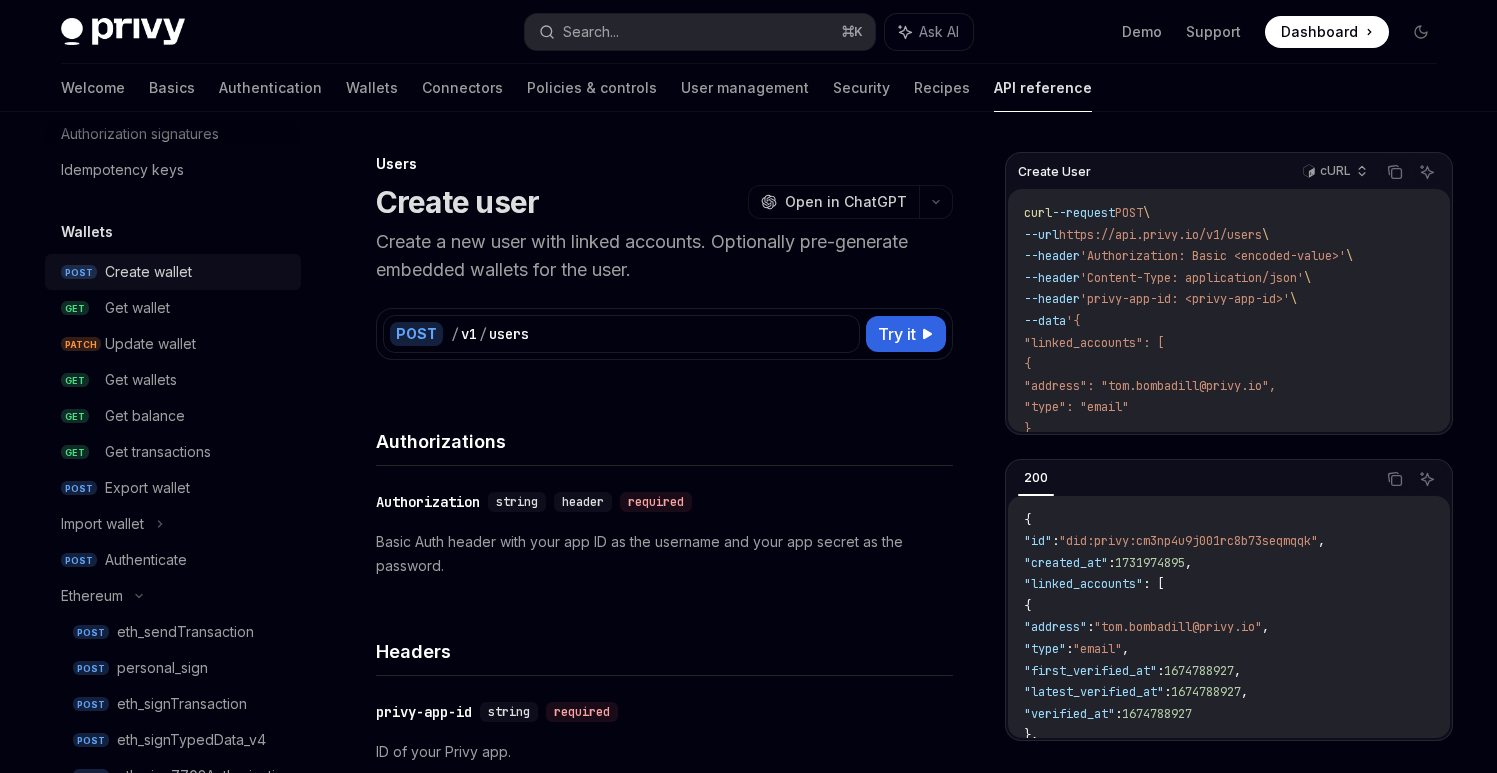 click on "Create wallet" at bounding box center [148, 272] 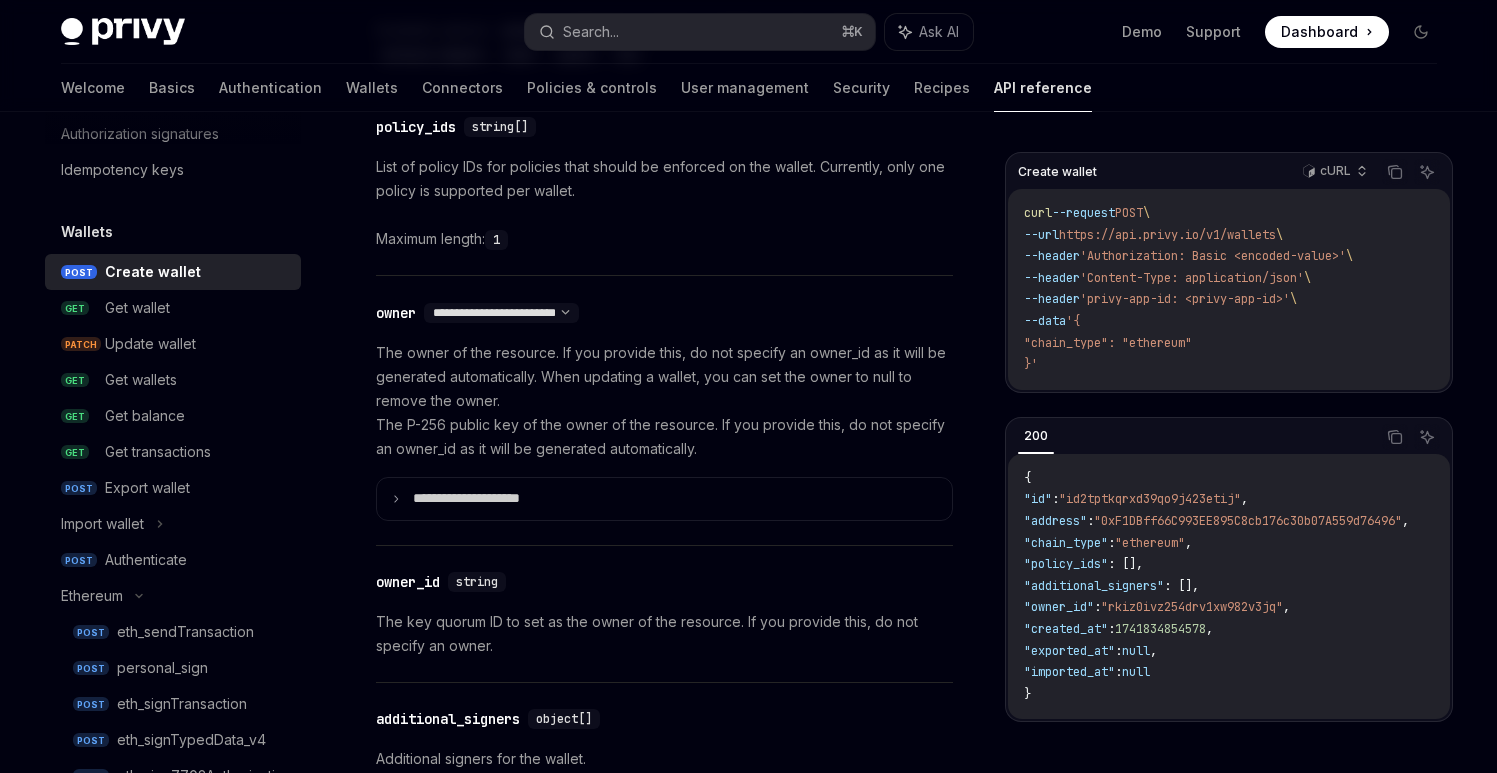 scroll, scrollTop: 1209, scrollLeft: 0, axis: vertical 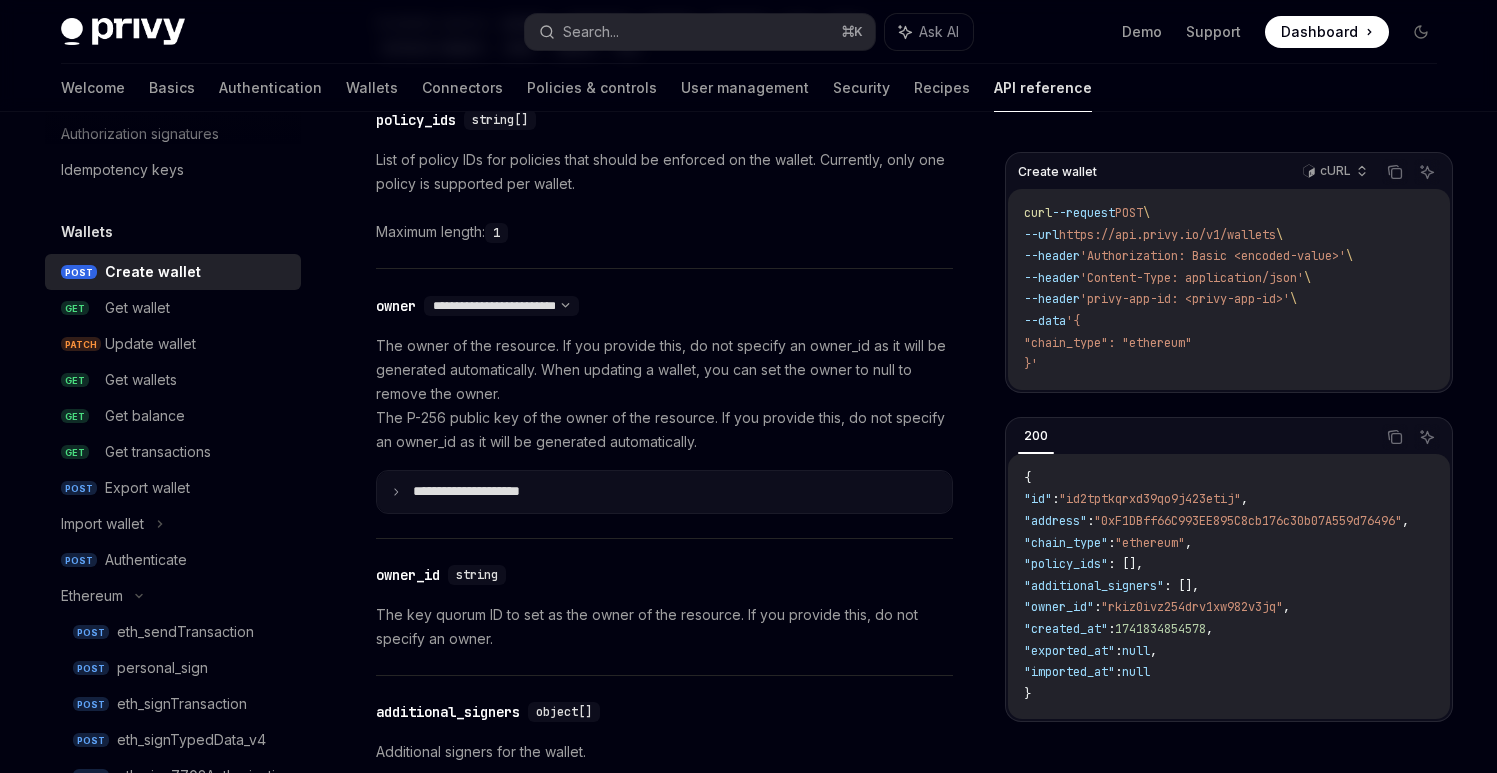 click on "**********" at bounding box center [664, 492] 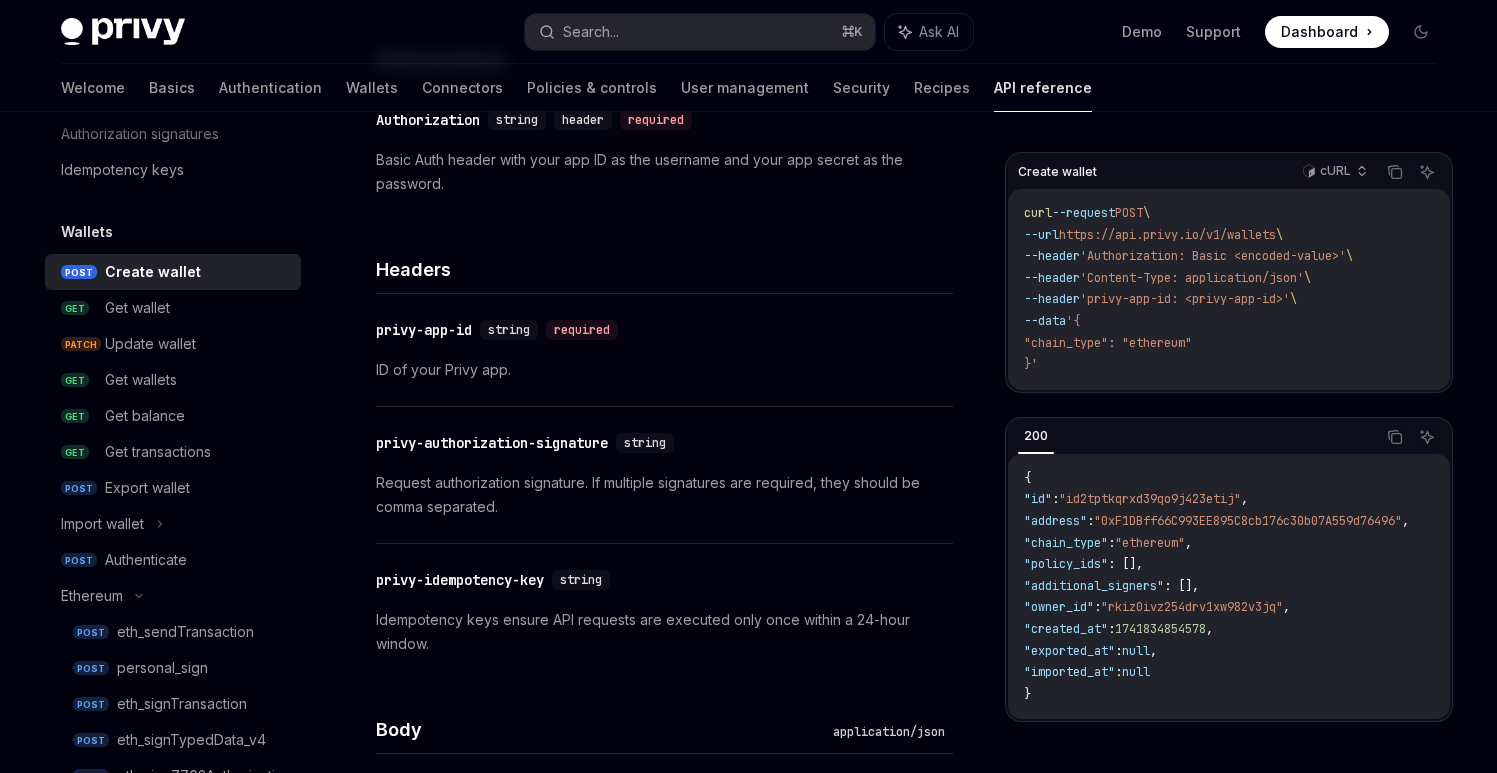 scroll, scrollTop: 0, scrollLeft: 0, axis: both 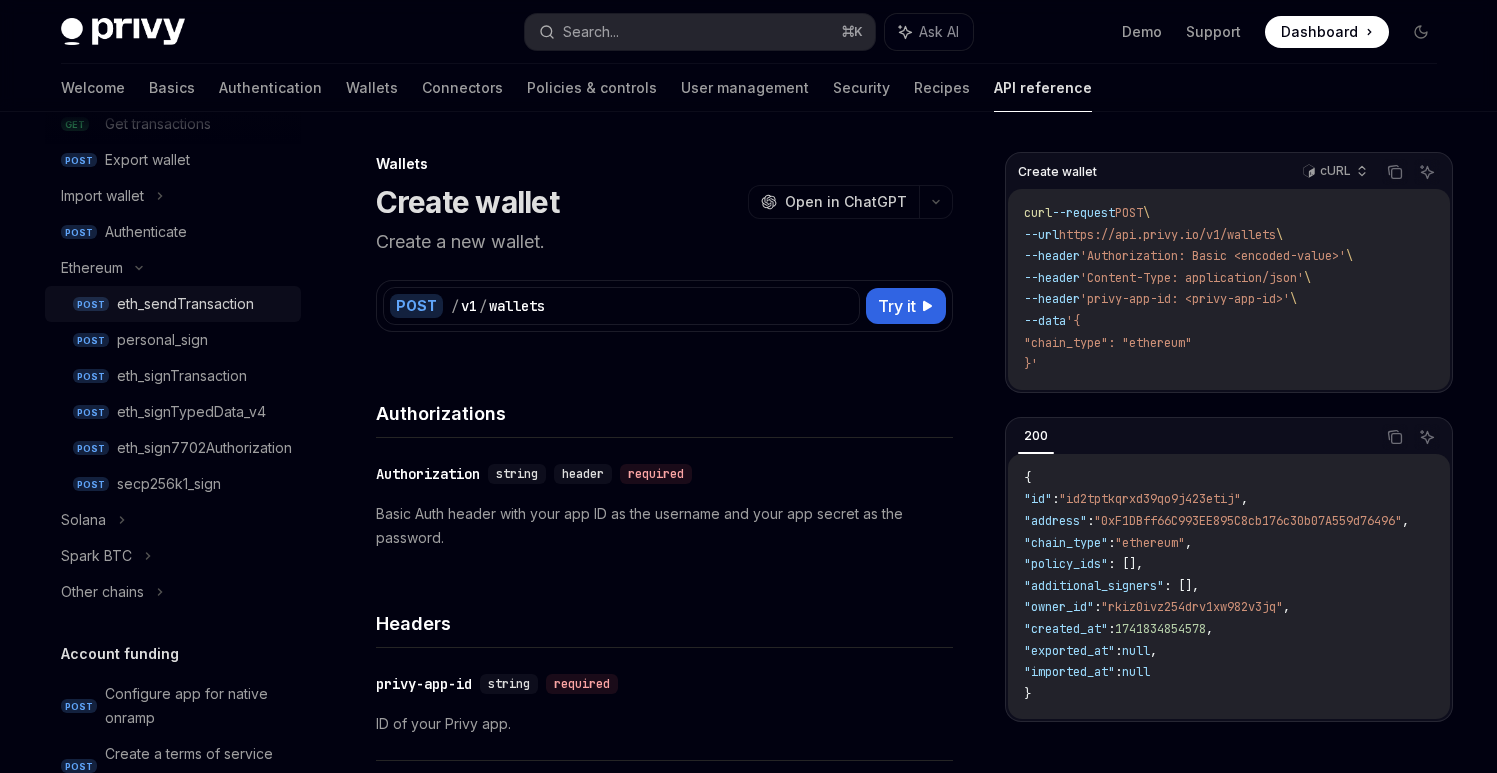 click on "eth_sendTransaction" at bounding box center [185, 304] 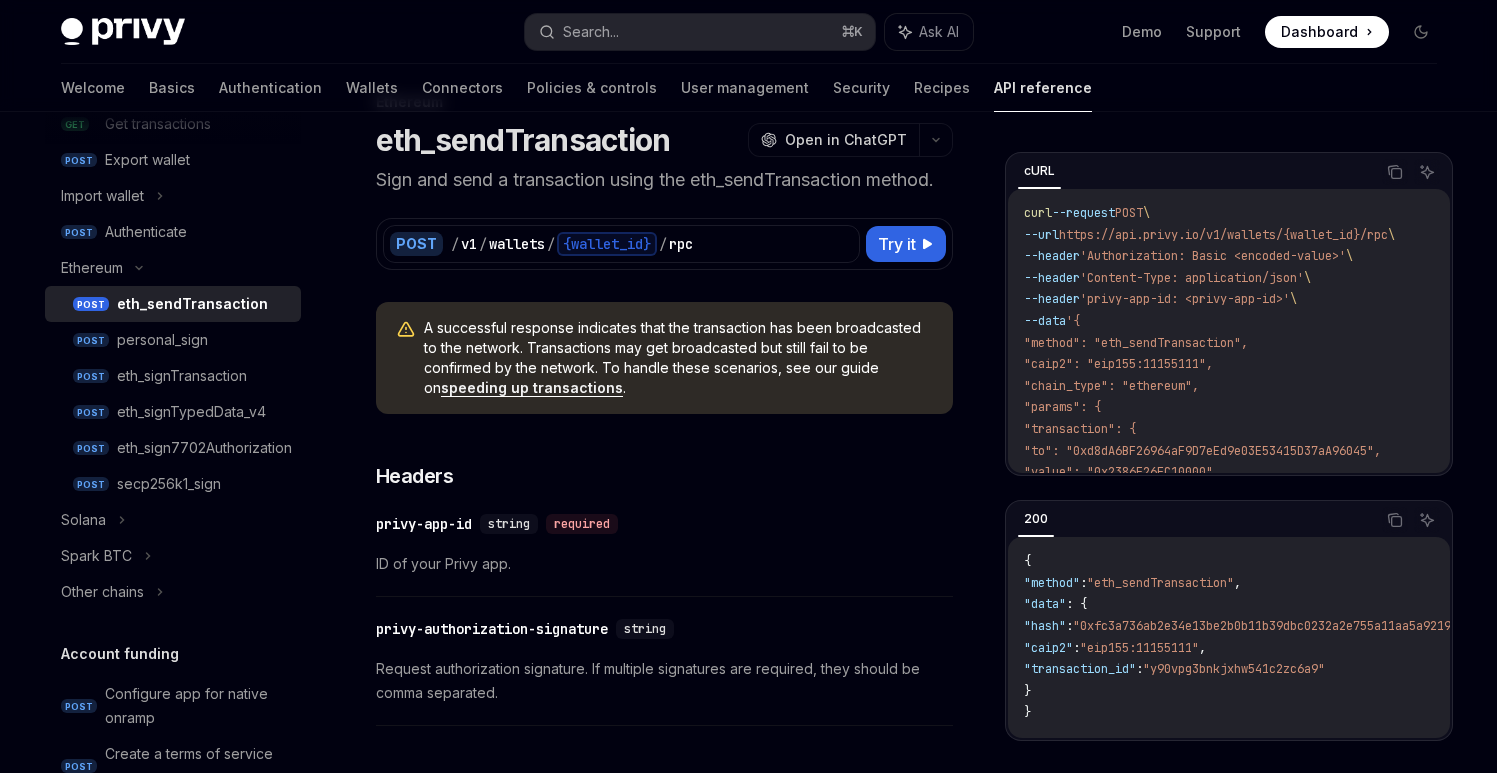 scroll, scrollTop: 0, scrollLeft: 0, axis: both 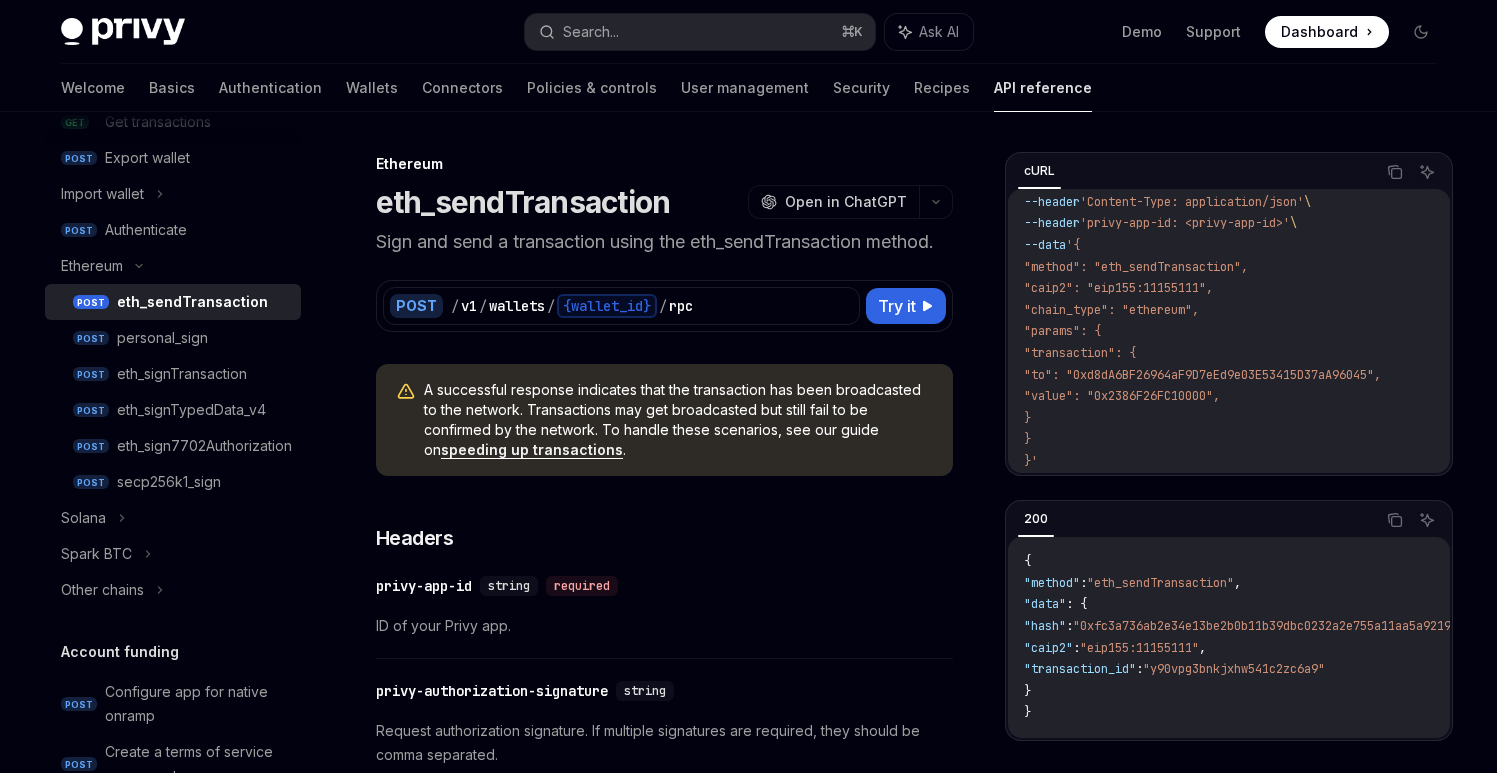 click on "eth_sendTransaction" at bounding box center [192, 302] 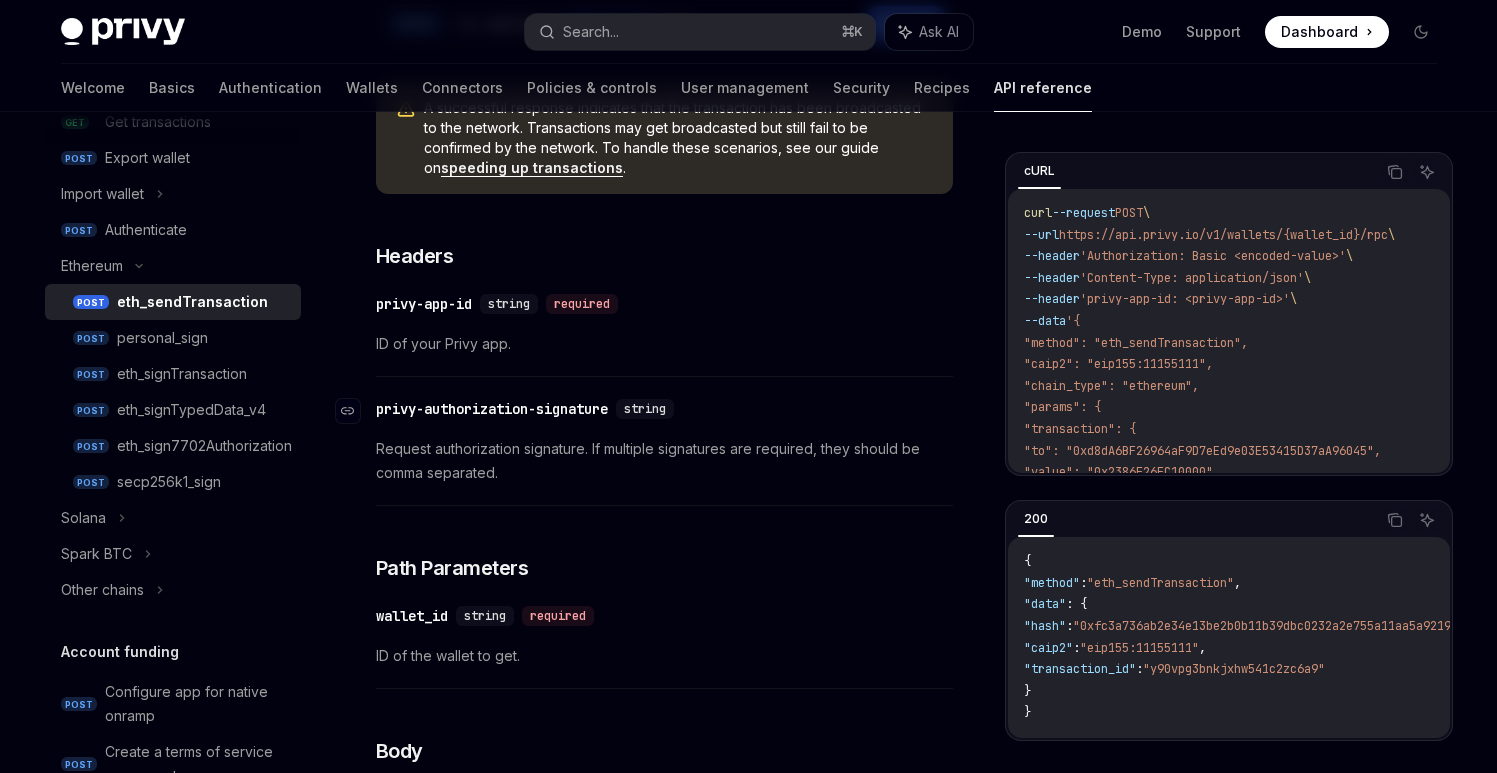scroll, scrollTop: 286, scrollLeft: 0, axis: vertical 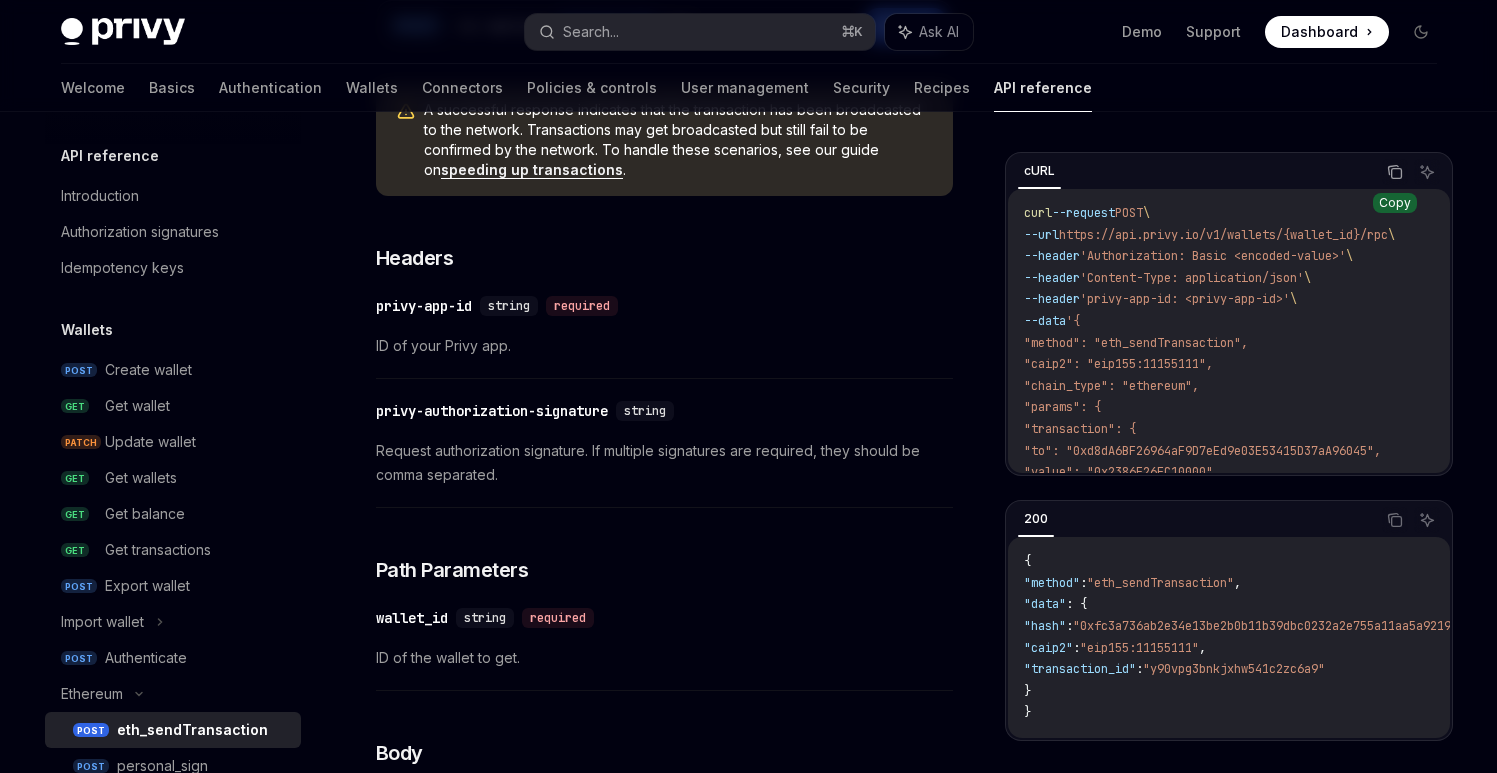 click 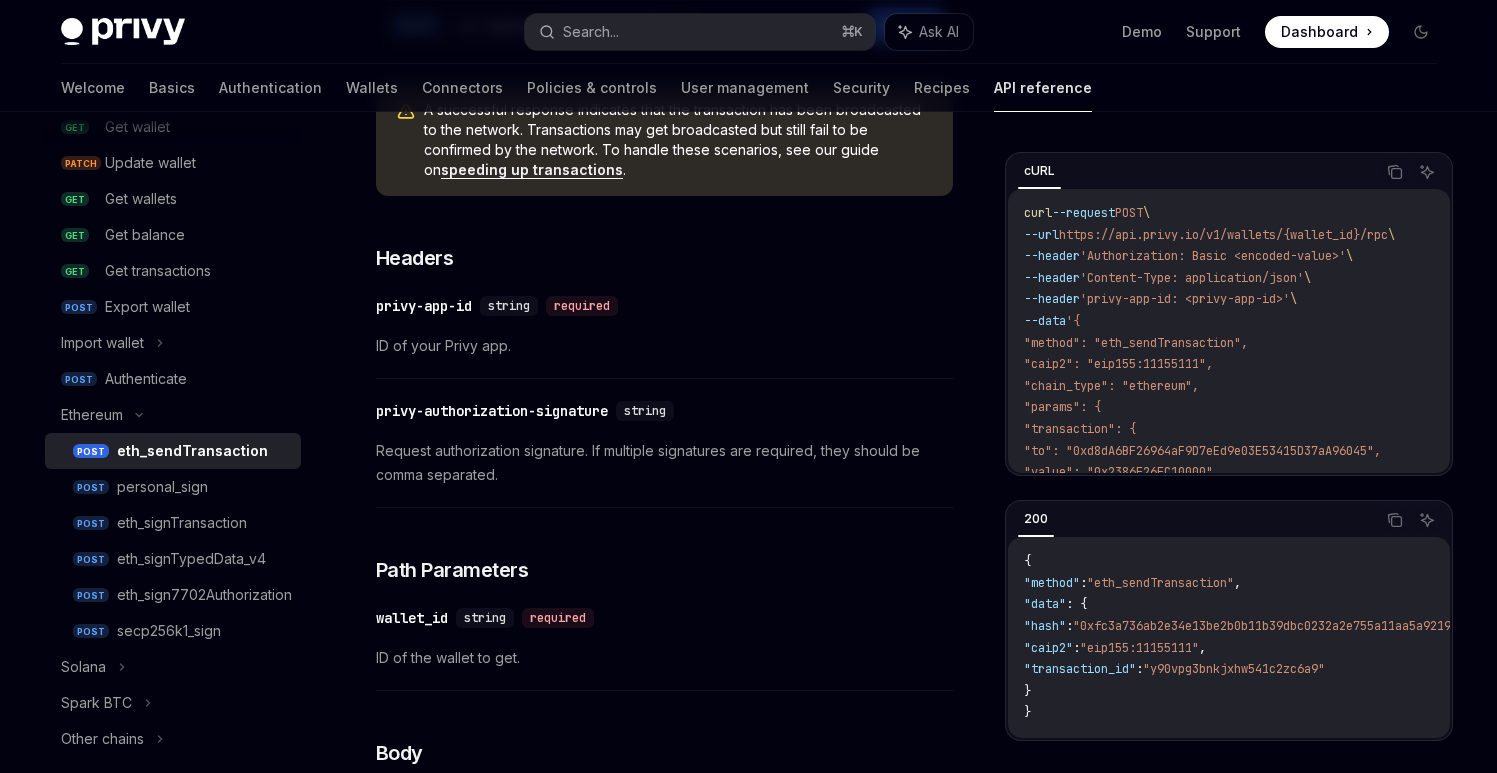 scroll, scrollTop: 283, scrollLeft: 0, axis: vertical 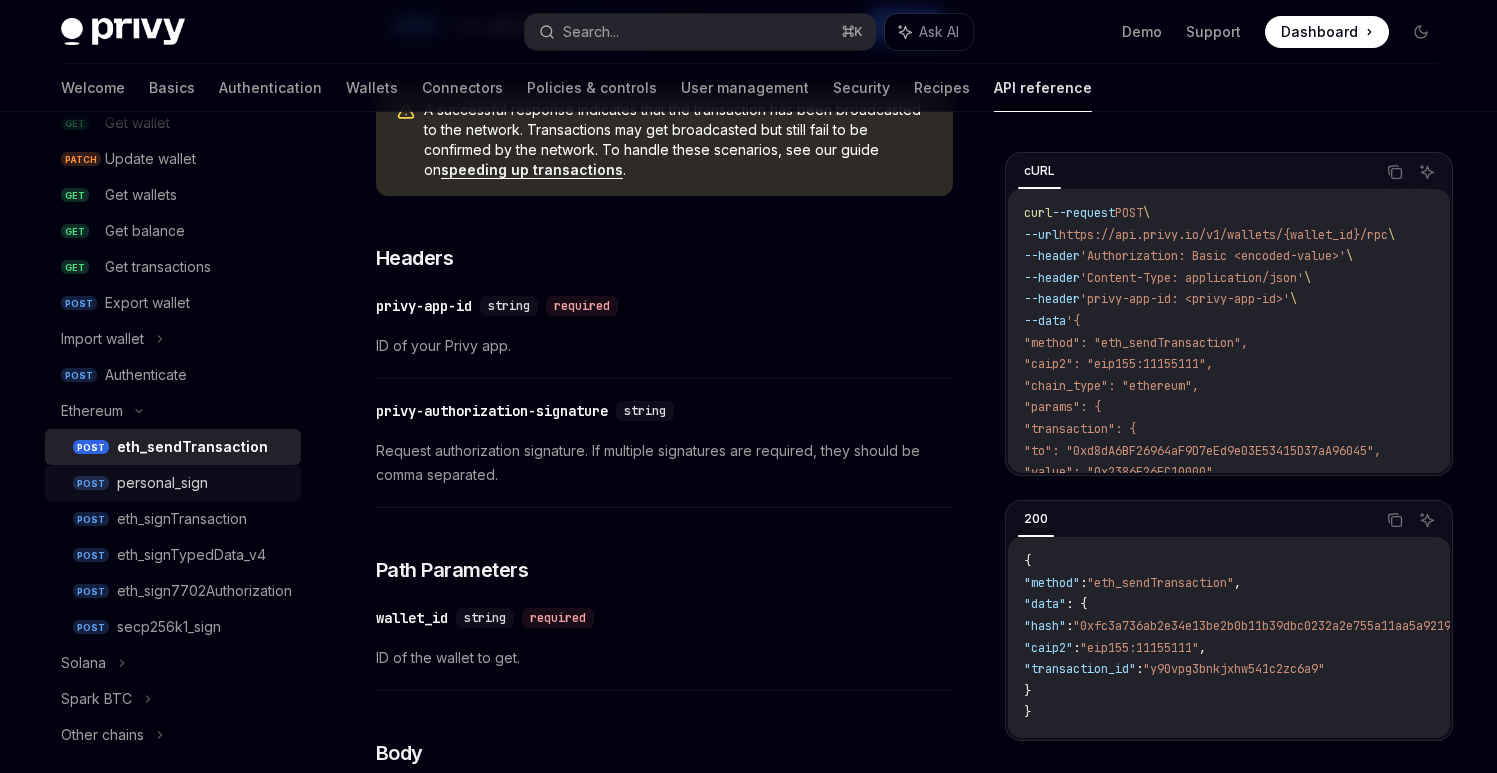 click on "personal_sign" at bounding box center (162, 483) 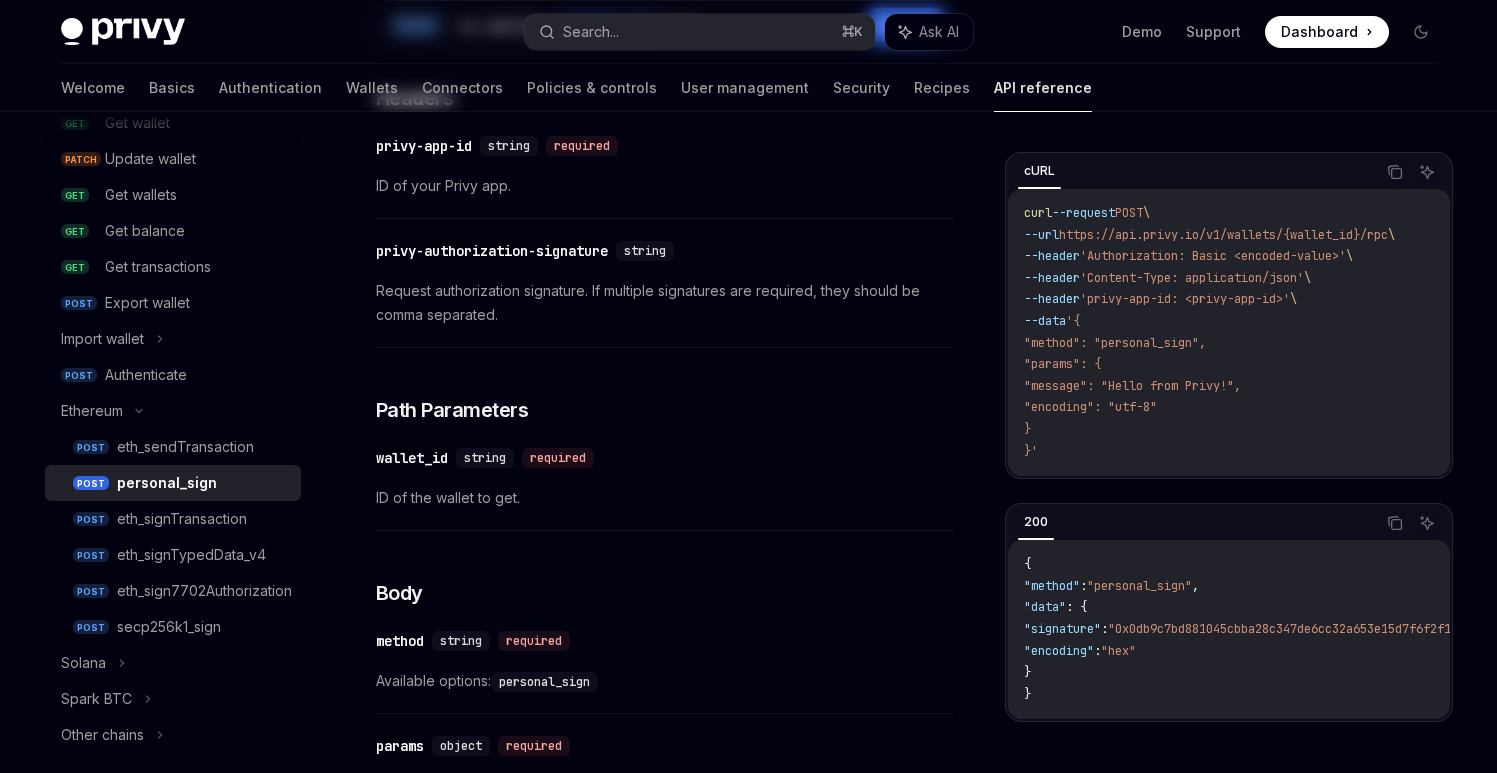 scroll, scrollTop: 0, scrollLeft: 0, axis: both 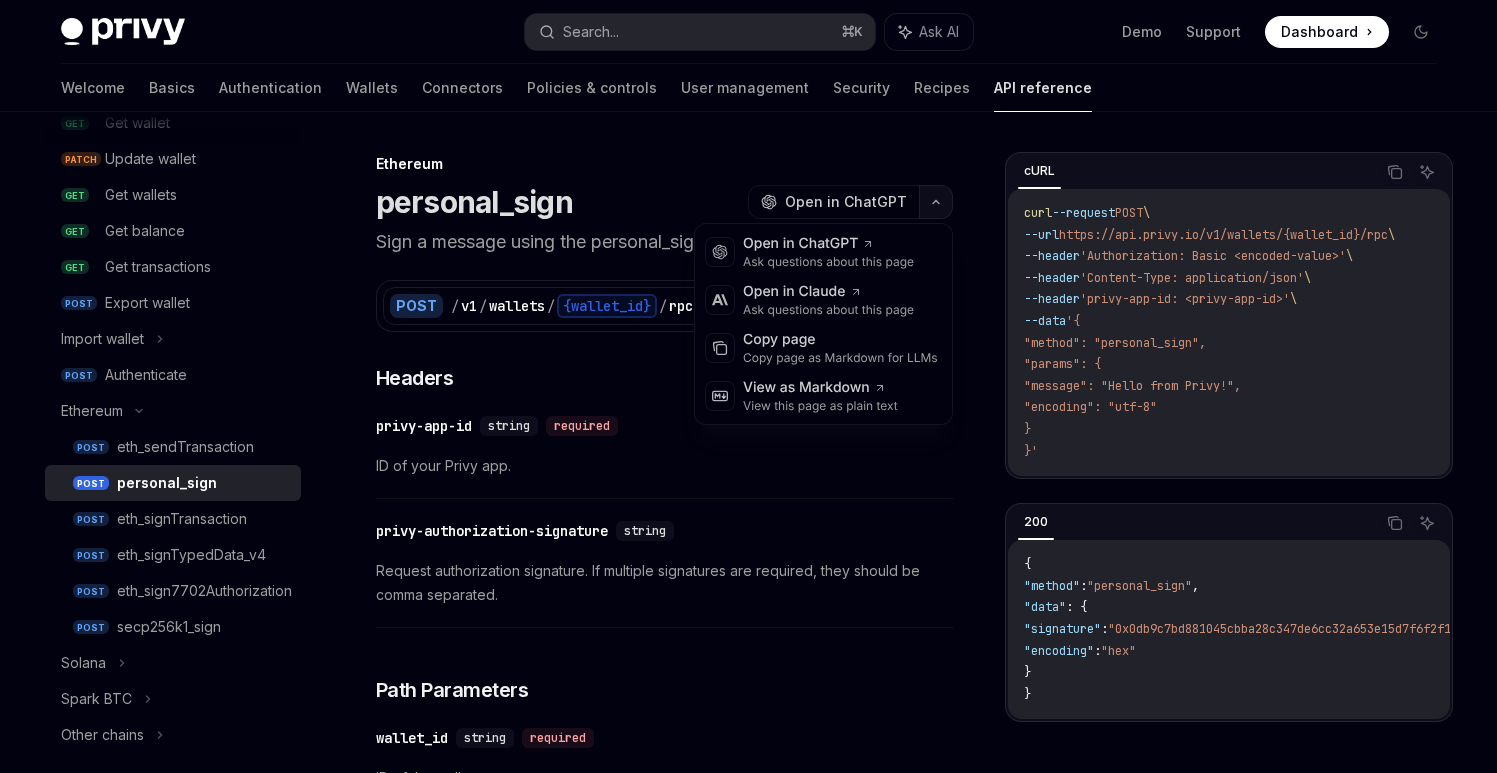 click at bounding box center (936, 202) 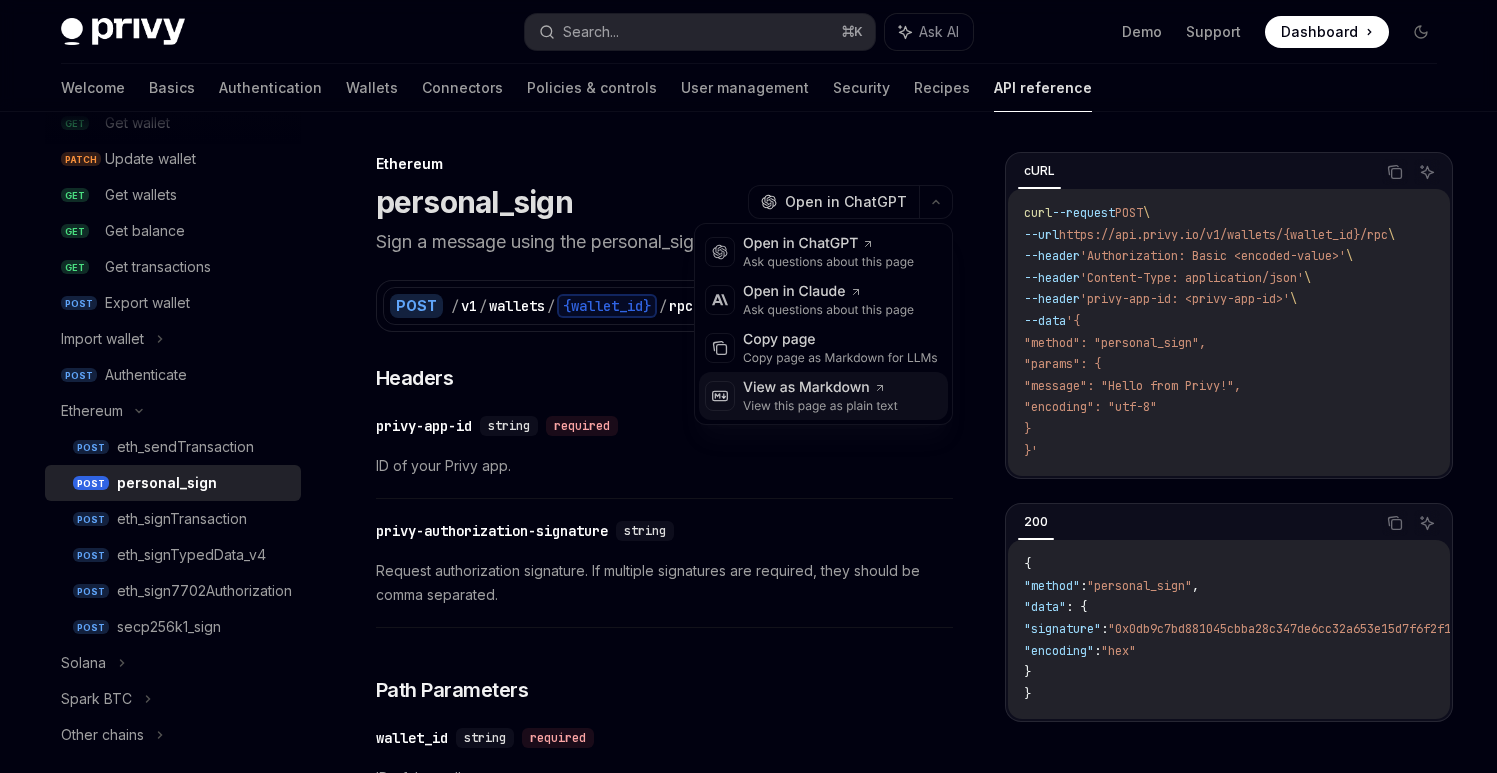click 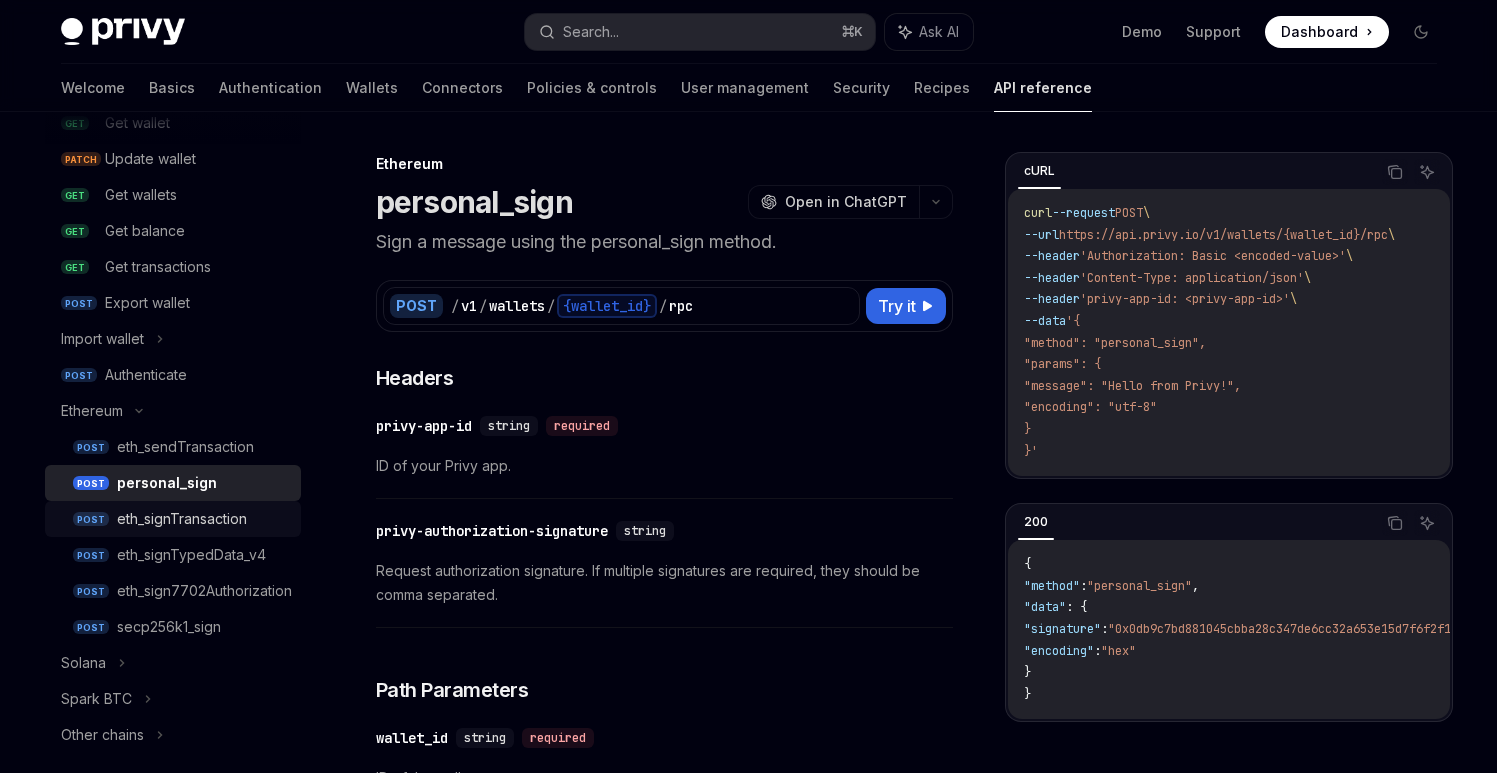 click on "eth_signTransaction" at bounding box center (182, 519) 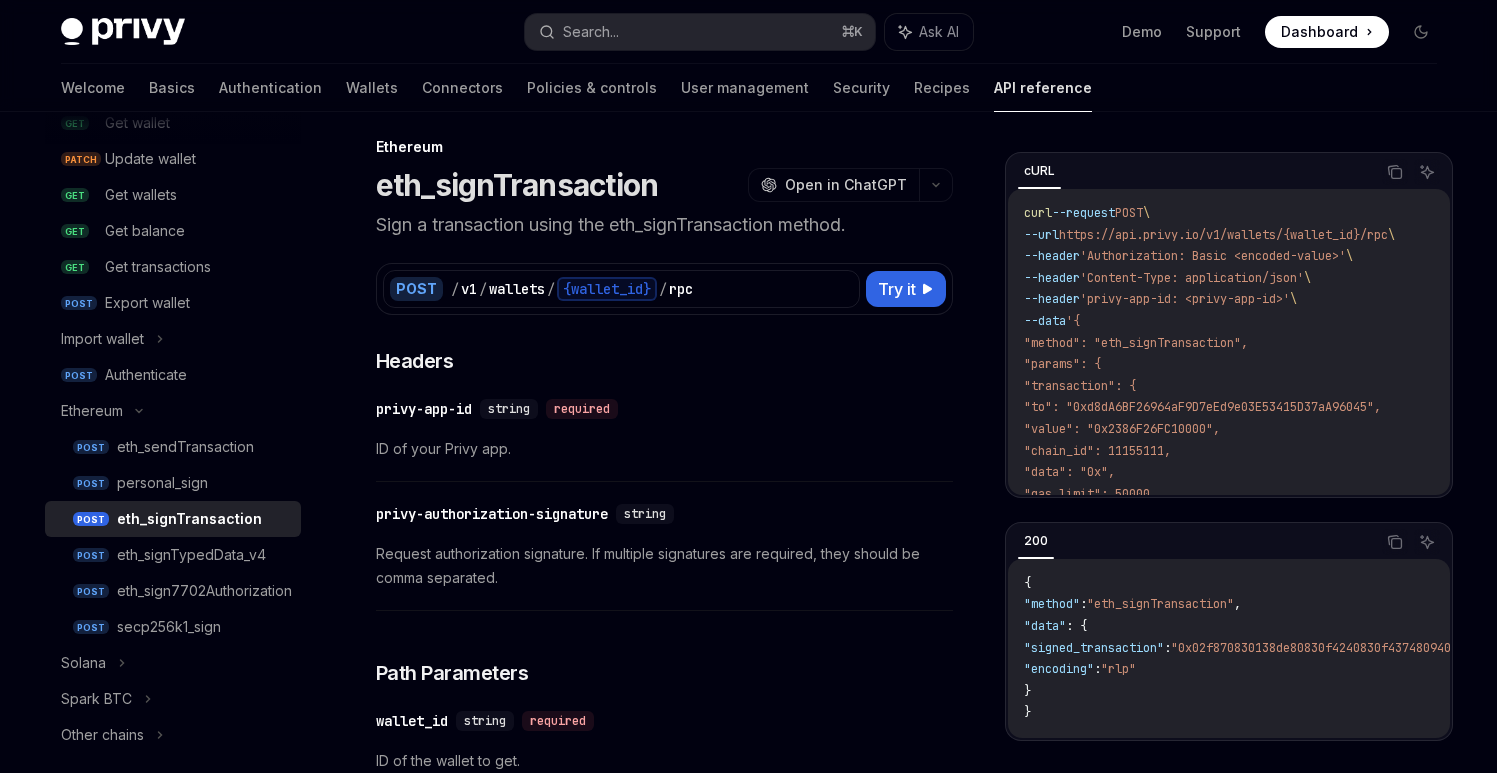 scroll, scrollTop: 0, scrollLeft: 0, axis: both 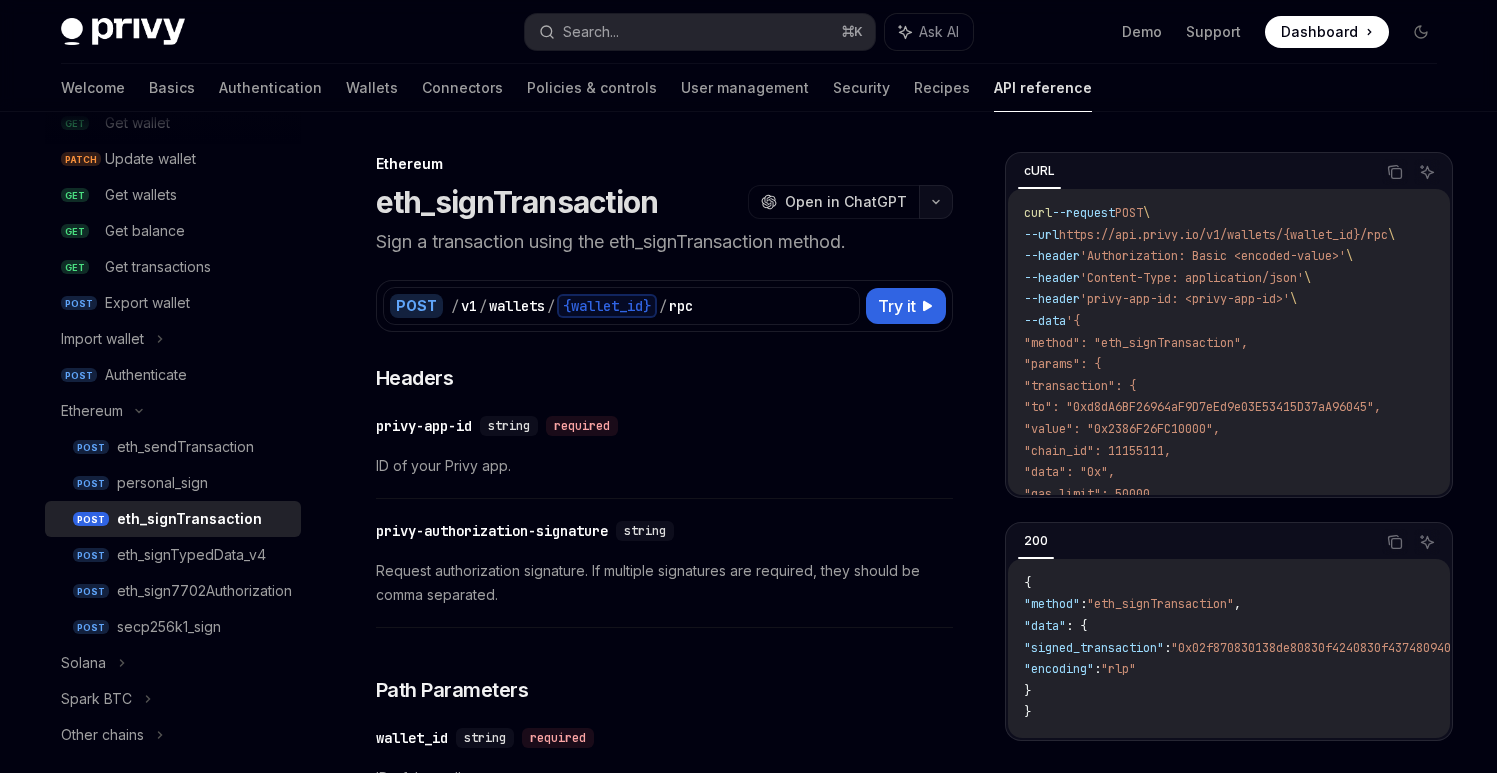 click 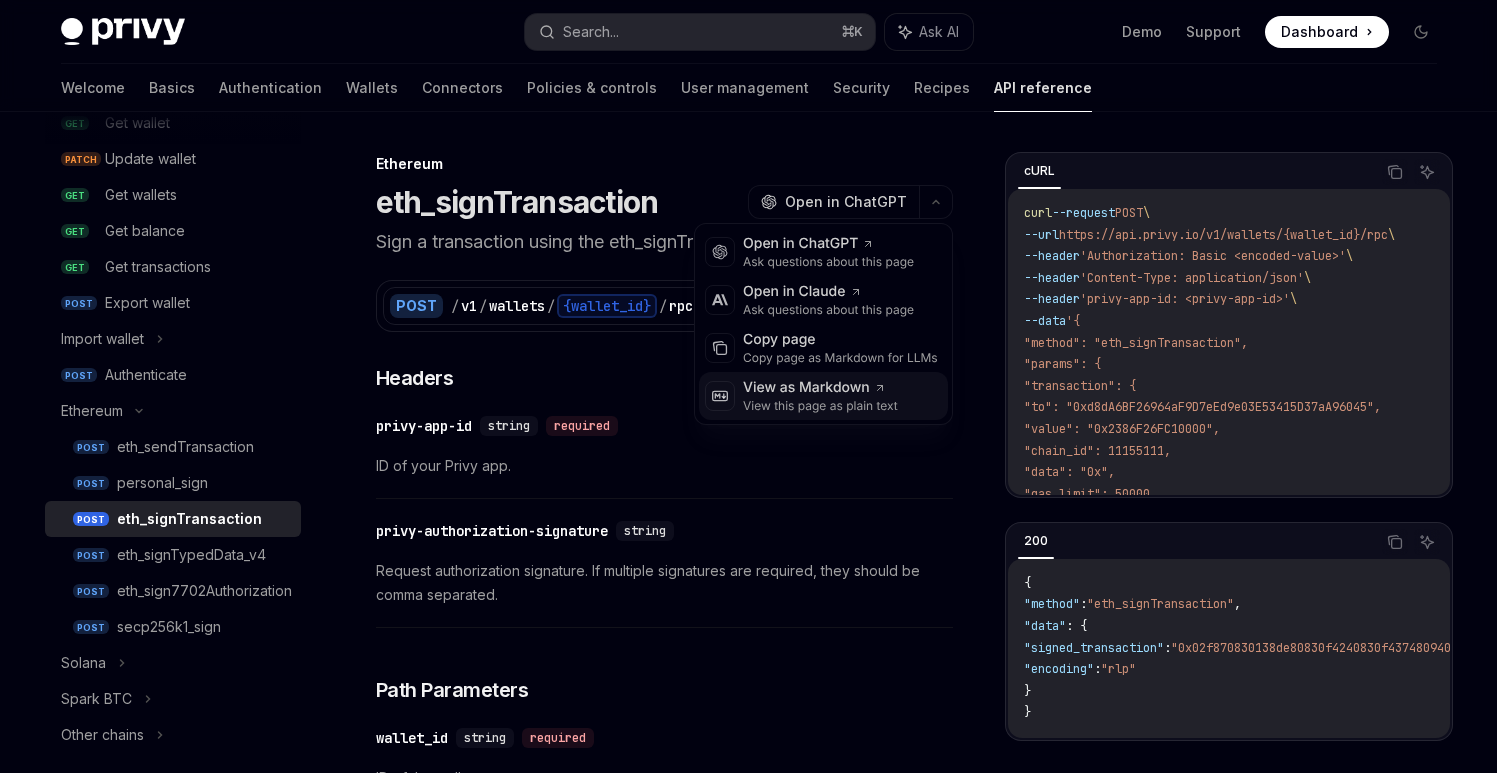 click on "View this page as plain text" at bounding box center [820, 406] 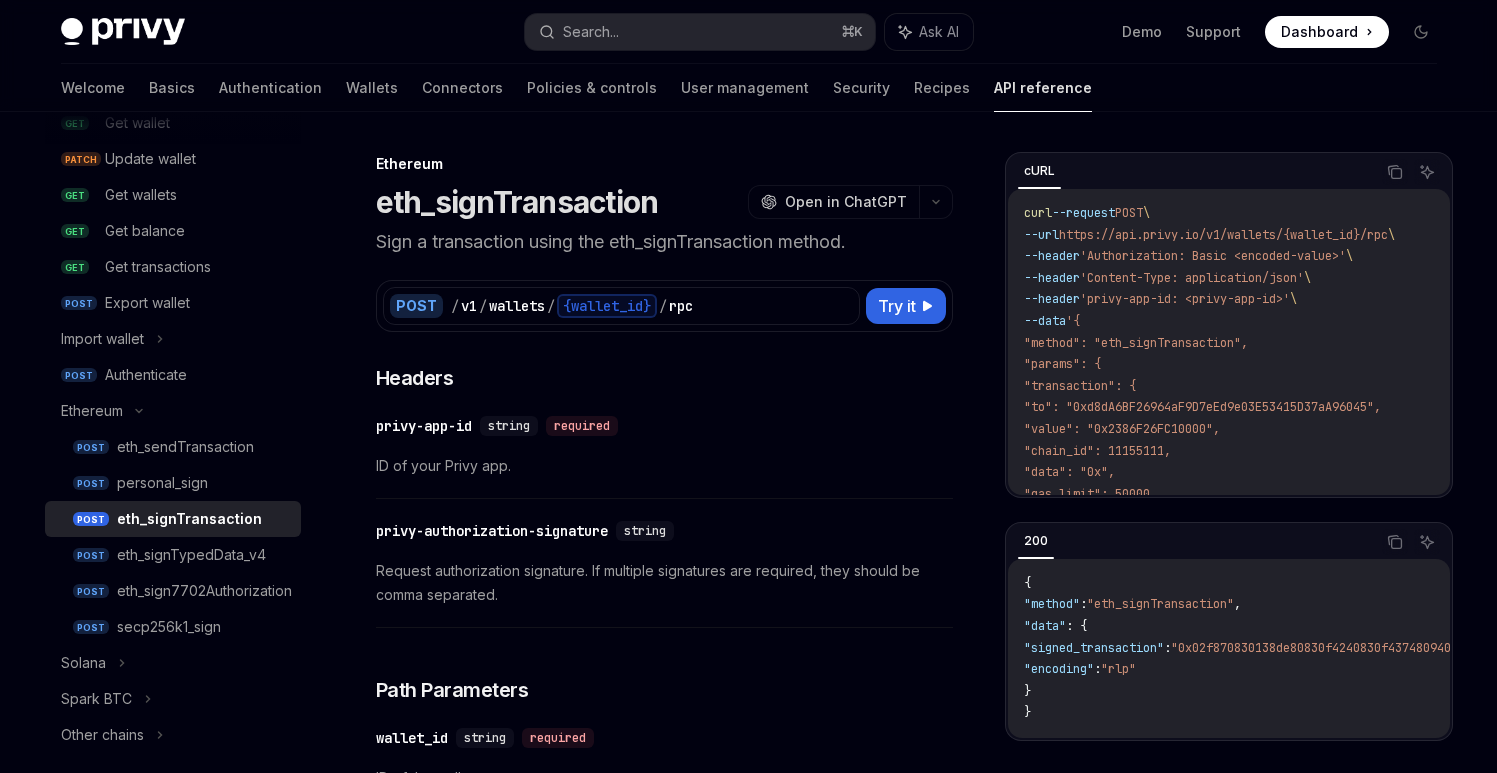 type on "*" 